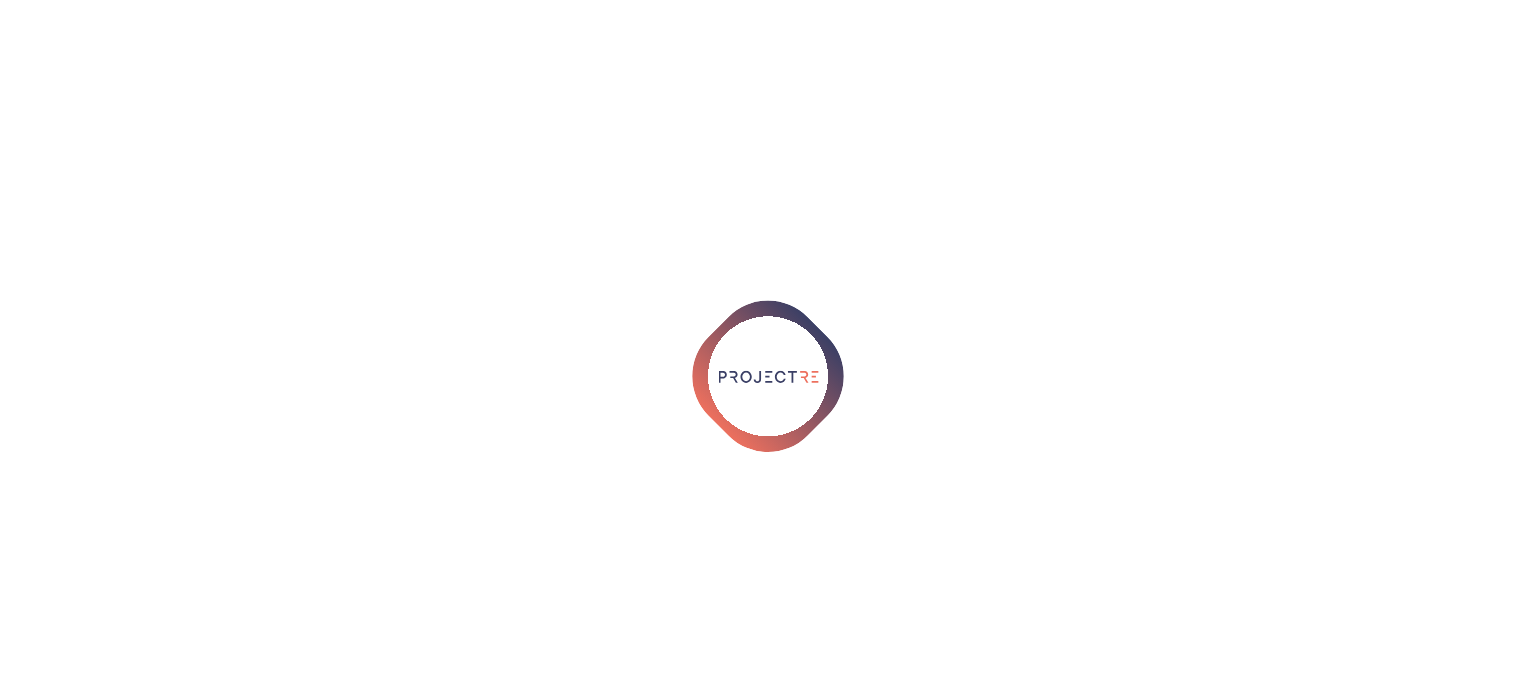 scroll, scrollTop: 0, scrollLeft: 0, axis: both 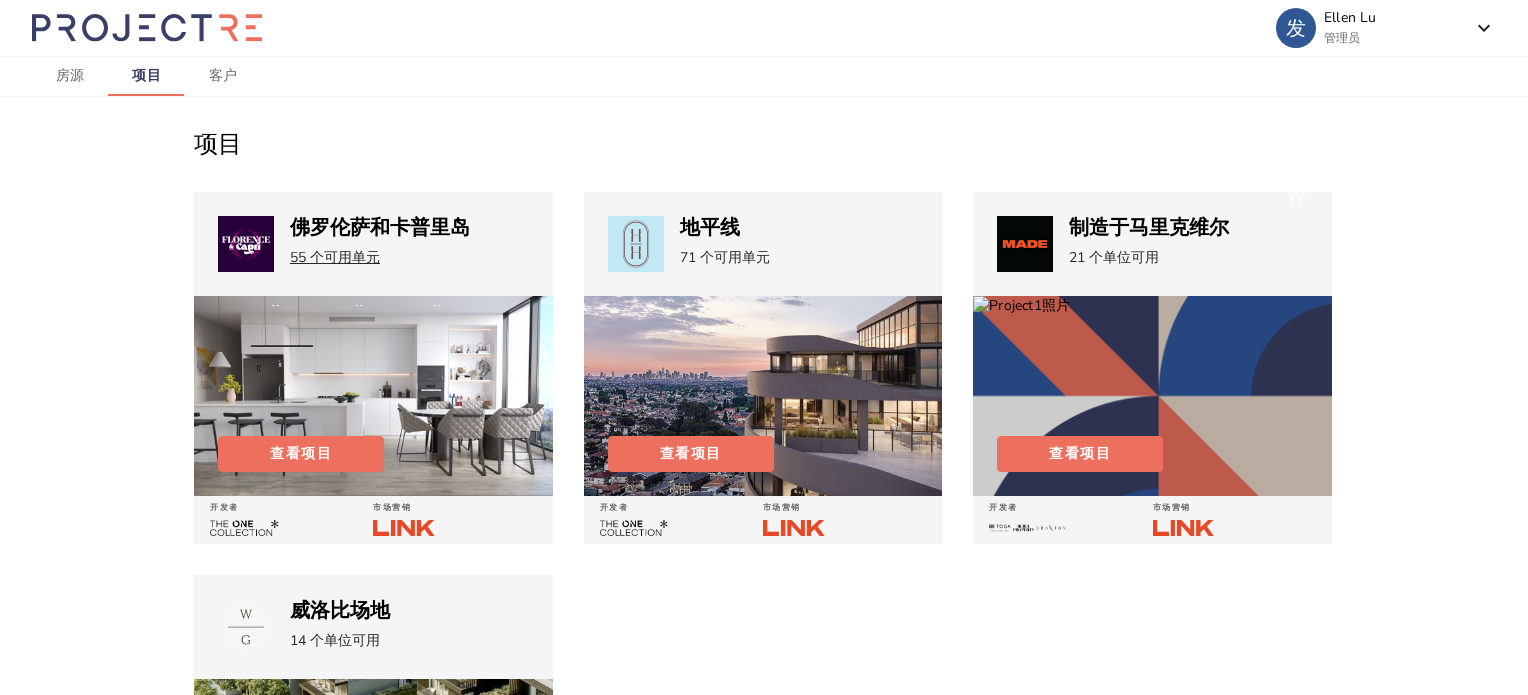 click on "可用单元" at bounding box center (352, 257) 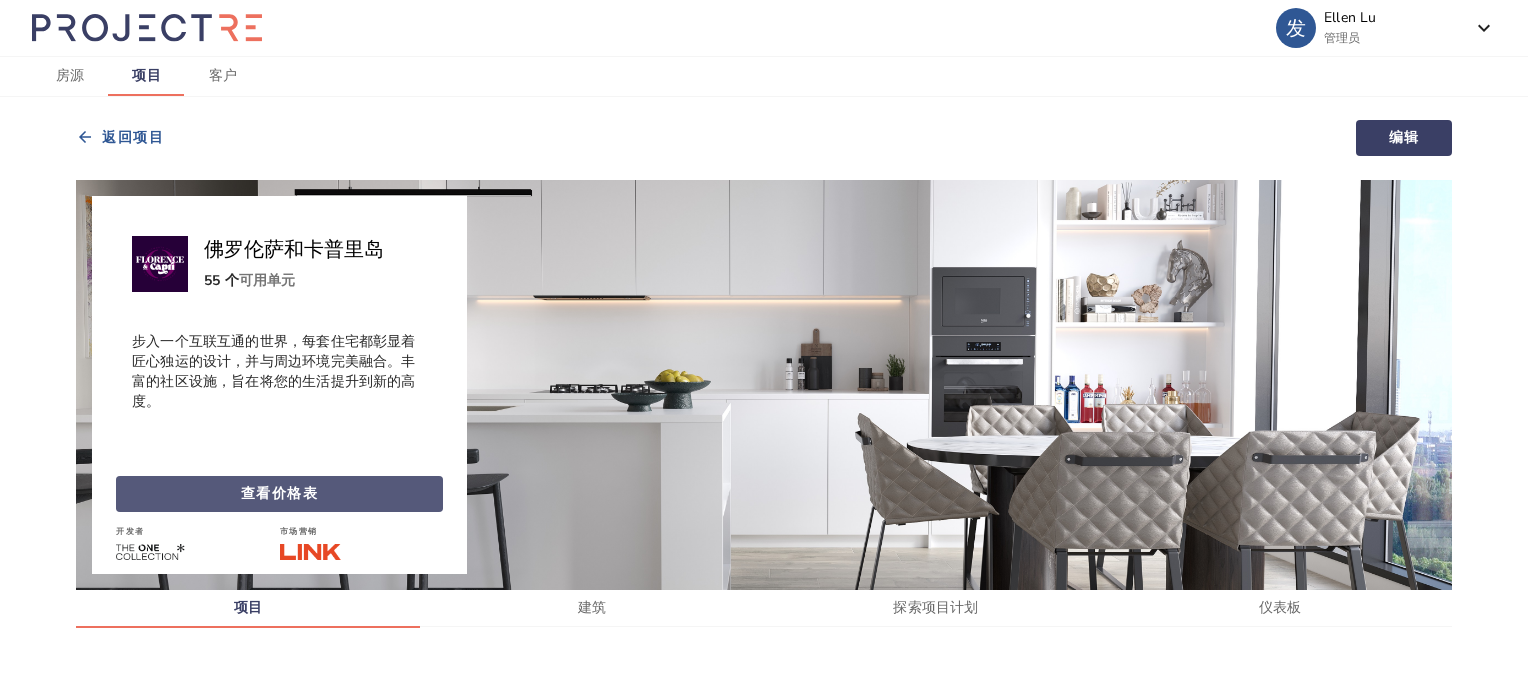 click at bounding box center (279, 494) 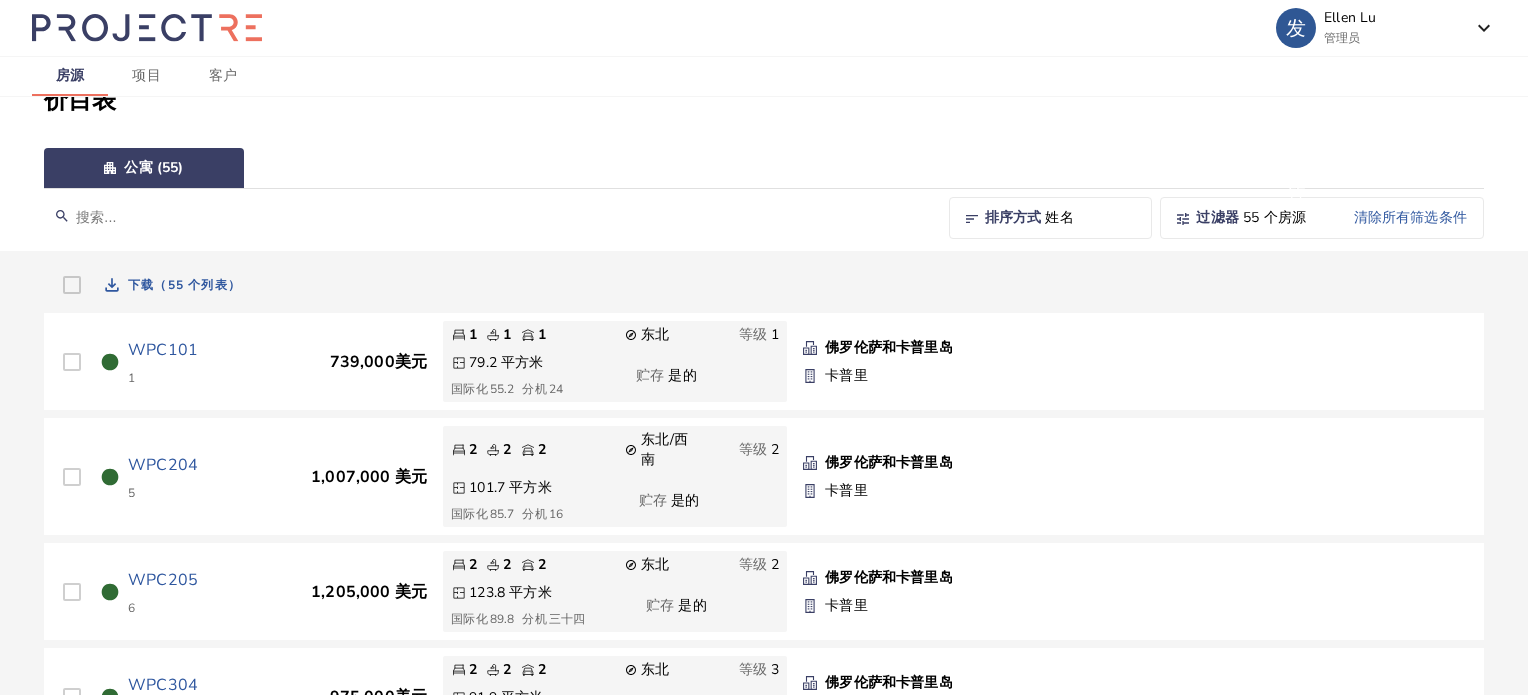 scroll, scrollTop: 55, scrollLeft: 0, axis: vertical 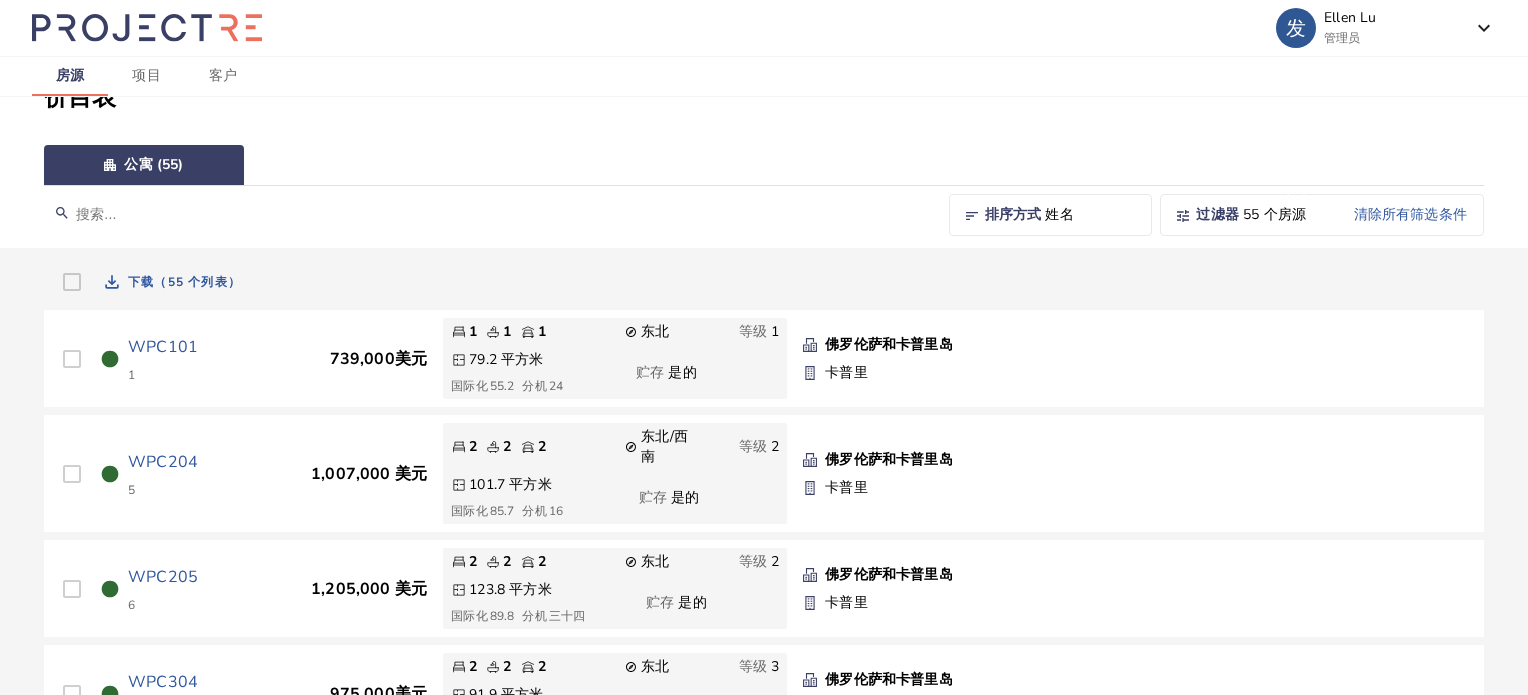 click on "sort  排序方式 姓名" at bounding box center (1051, 215) 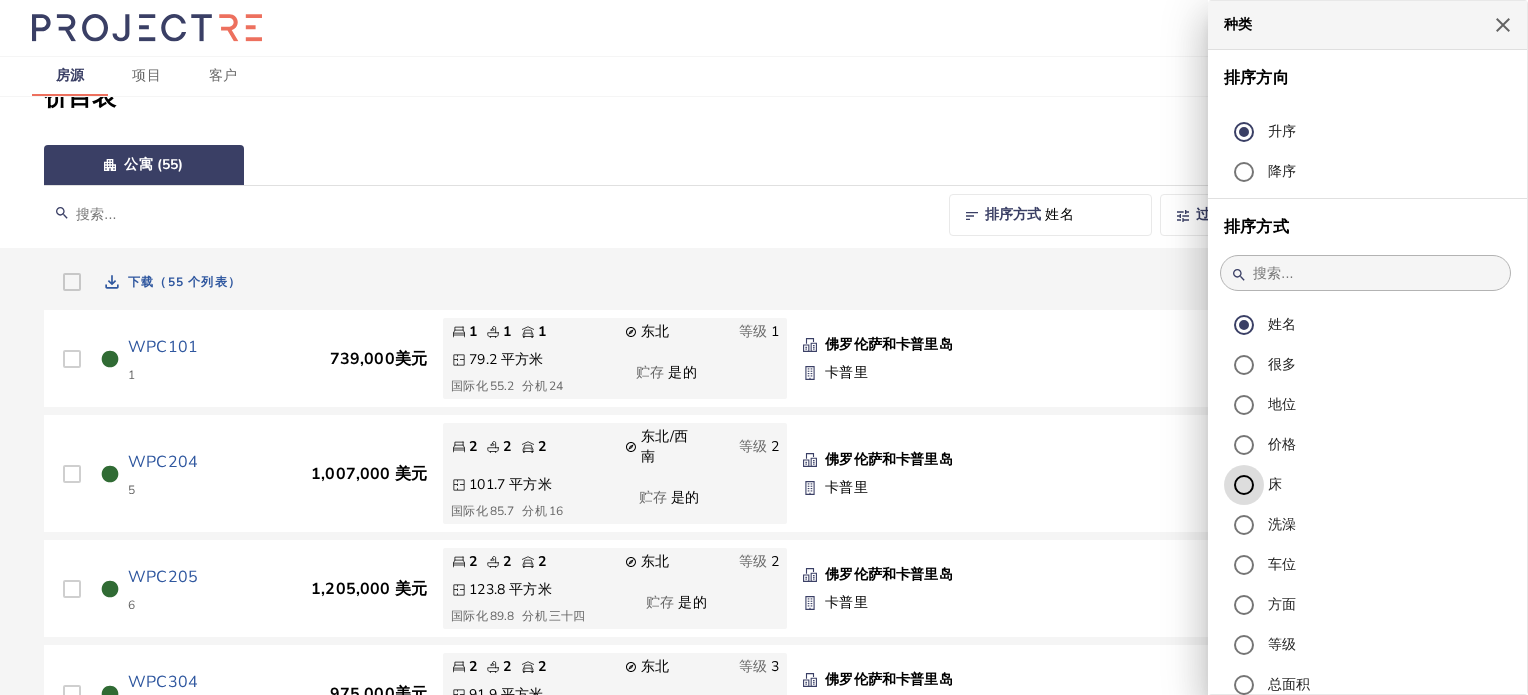 click on "床" at bounding box center (1244, 485) 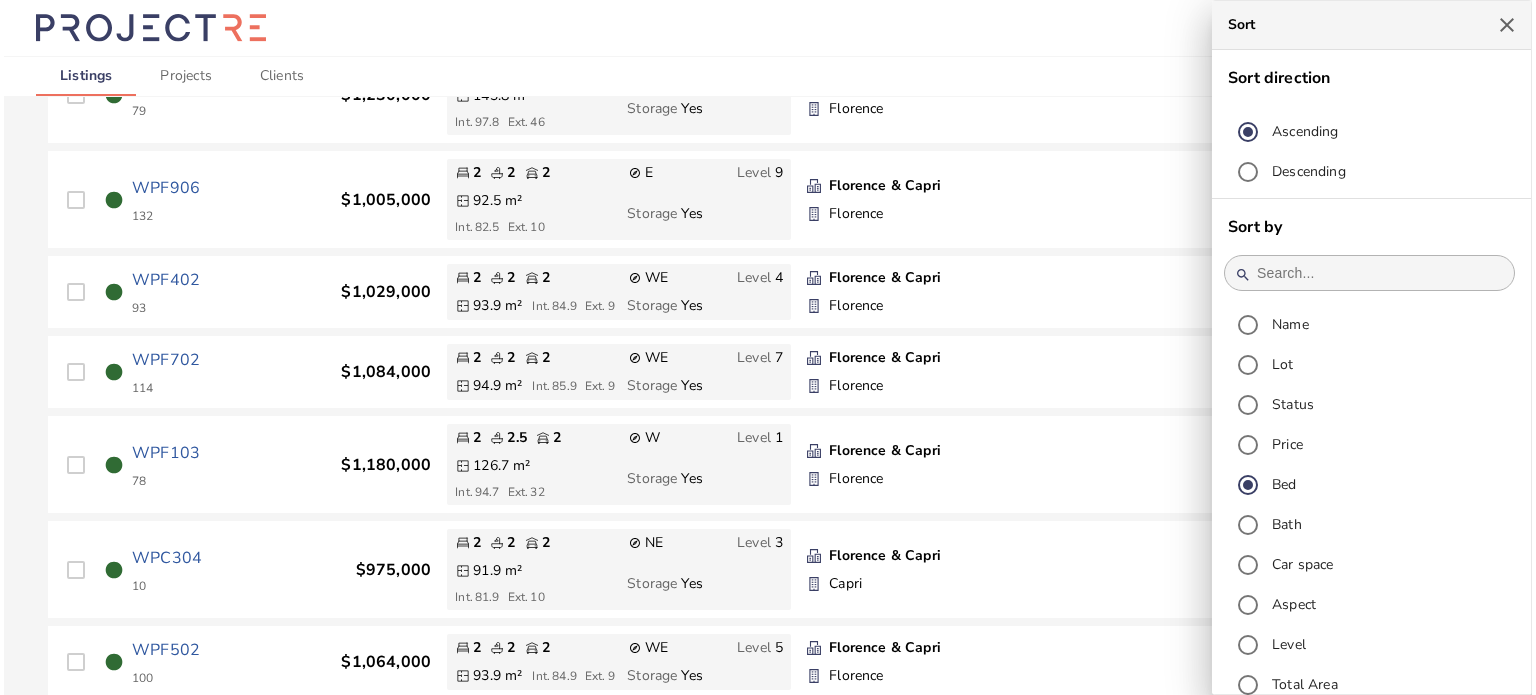 scroll, scrollTop: 3139, scrollLeft: 0, axis: vertical 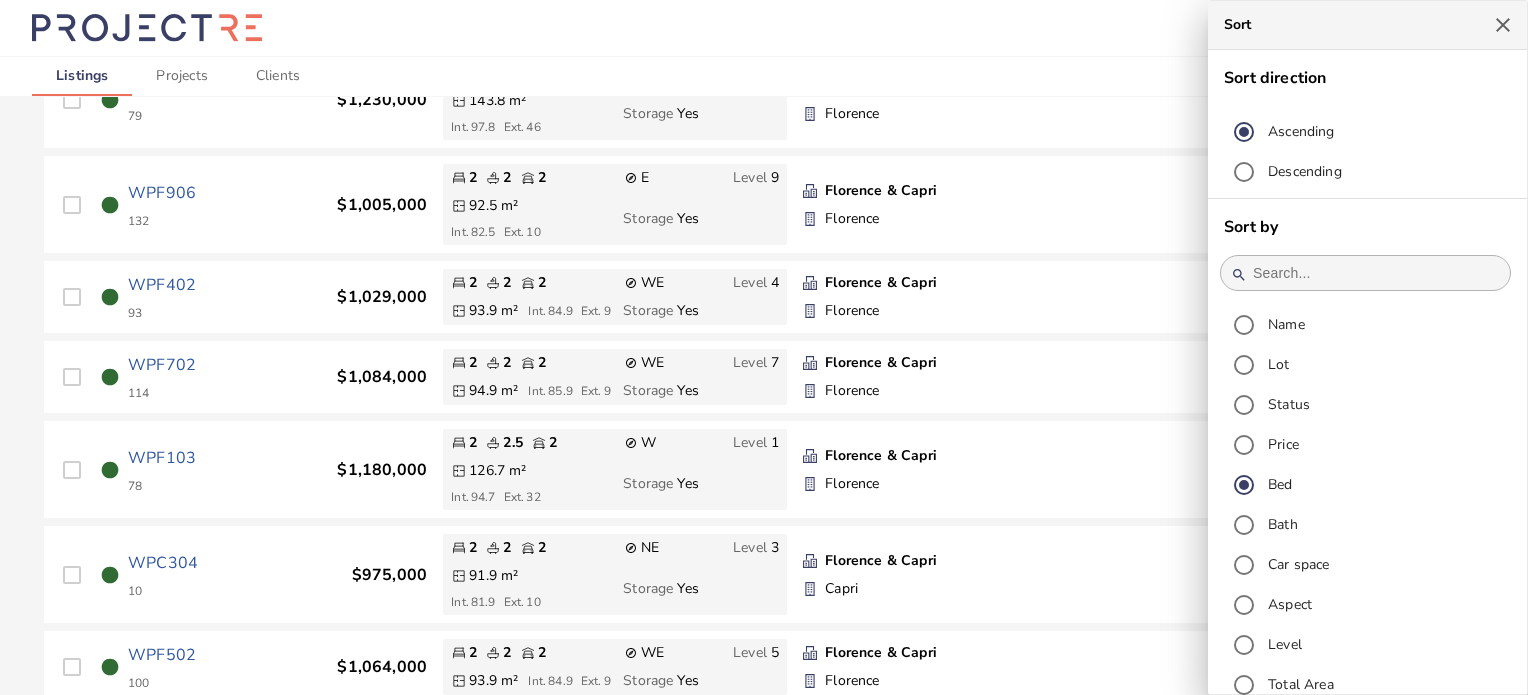 click at bounding box center [764, 347] 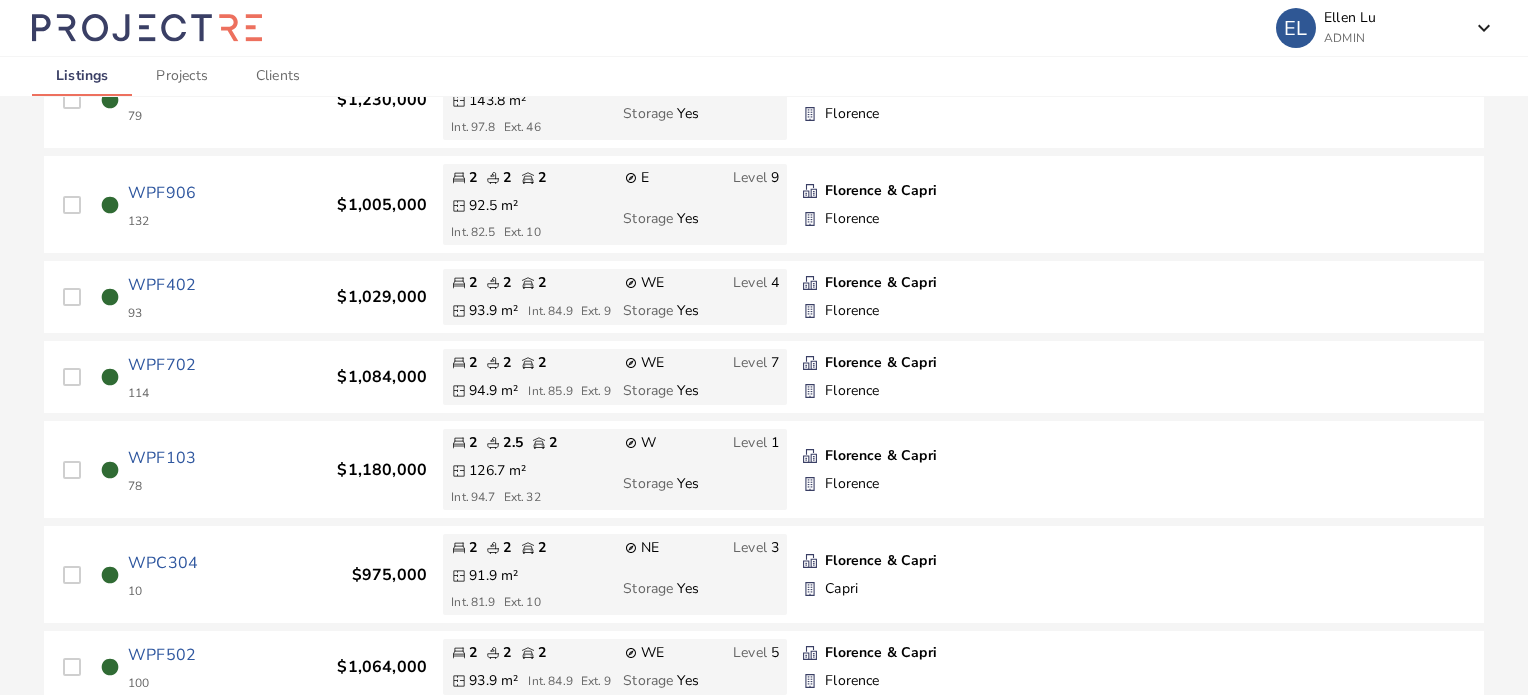 click on "WPC304" at bounding box center [163, 563] 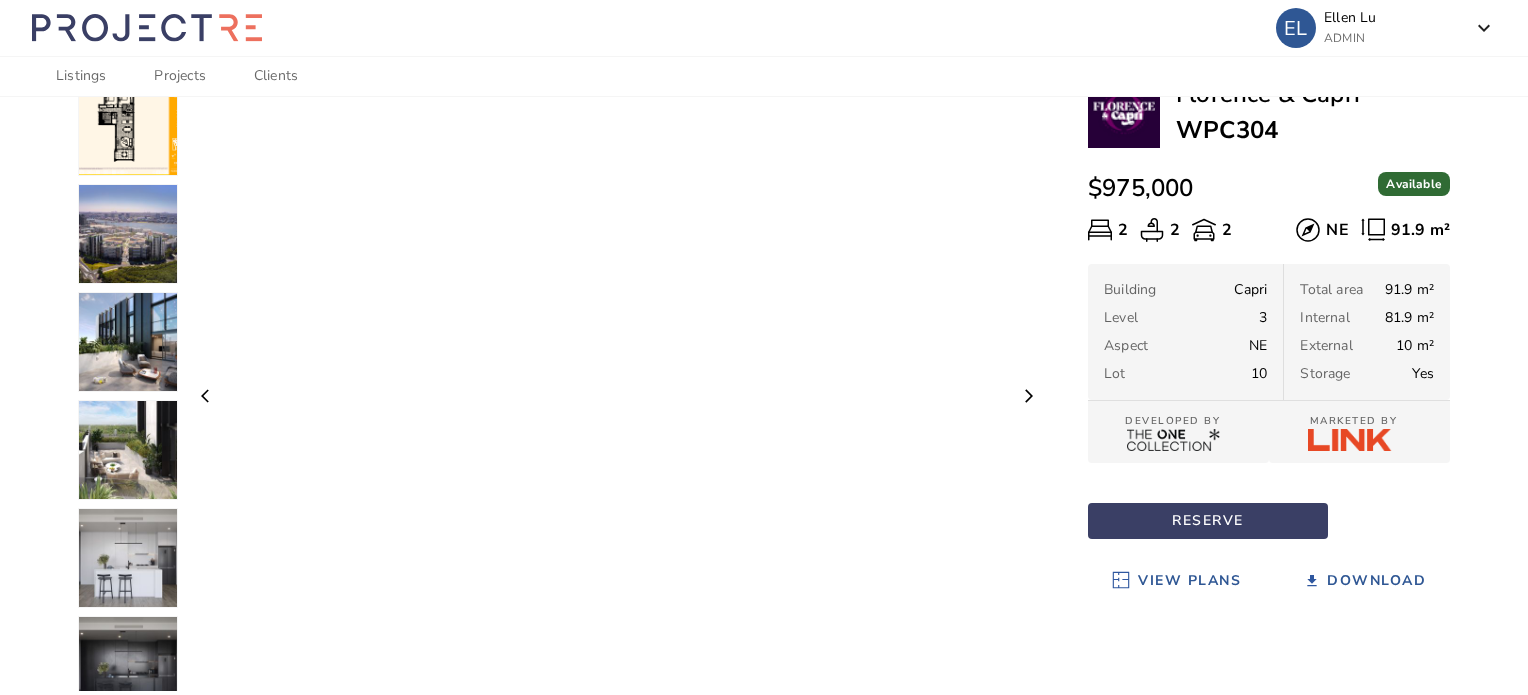 scroll, scrollTop: 55, scrollLeft: 0, axis: vertical 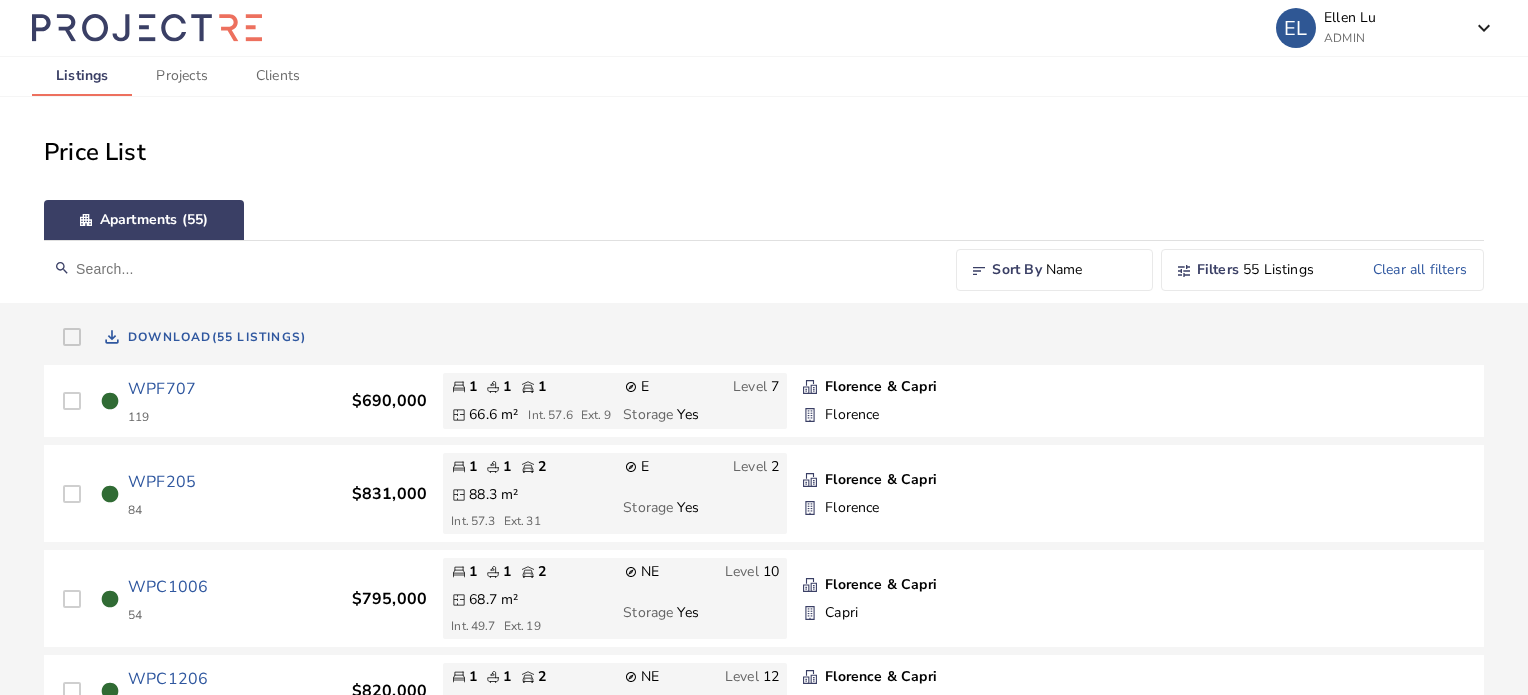 click on "sort   Sort By  Name" at bounding box center [1054, 270] 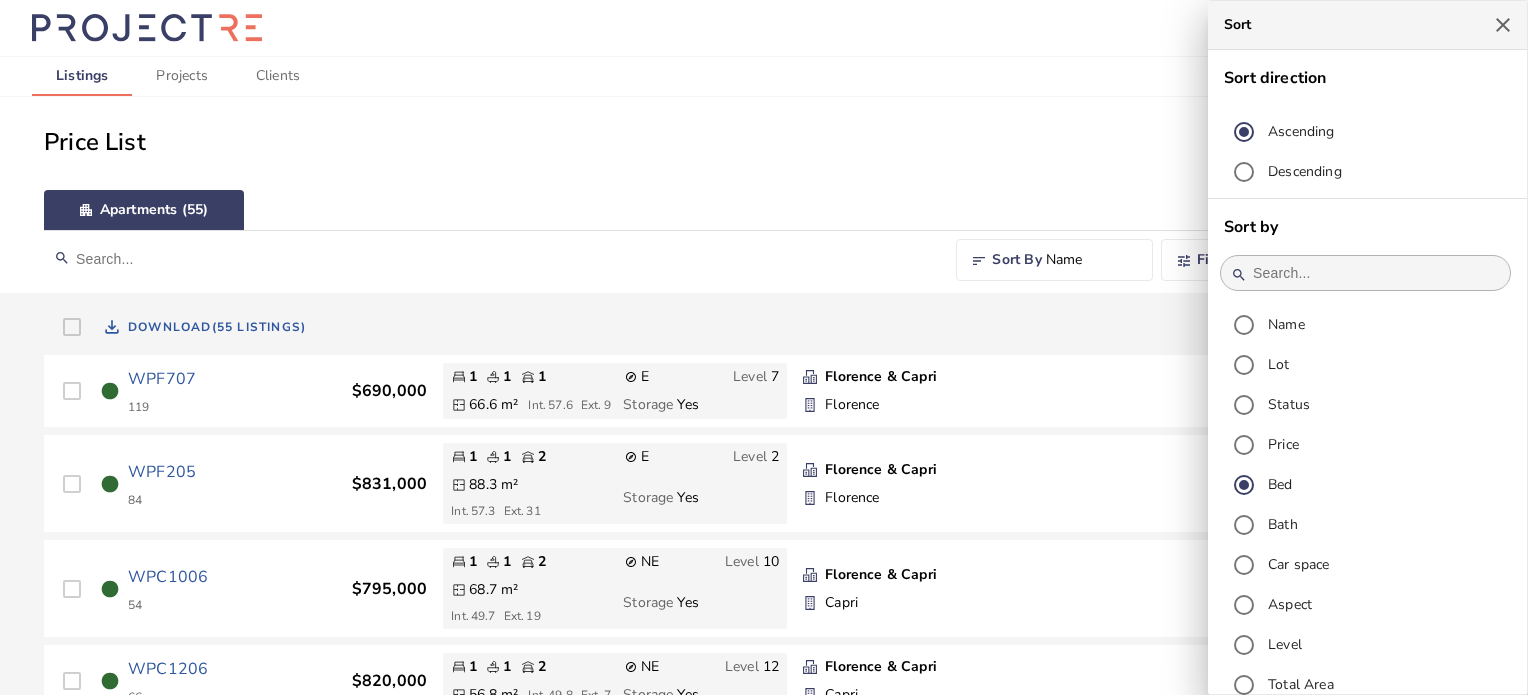 scroll, scrollTop: 12, scrollLeft: 0, axis: vertical 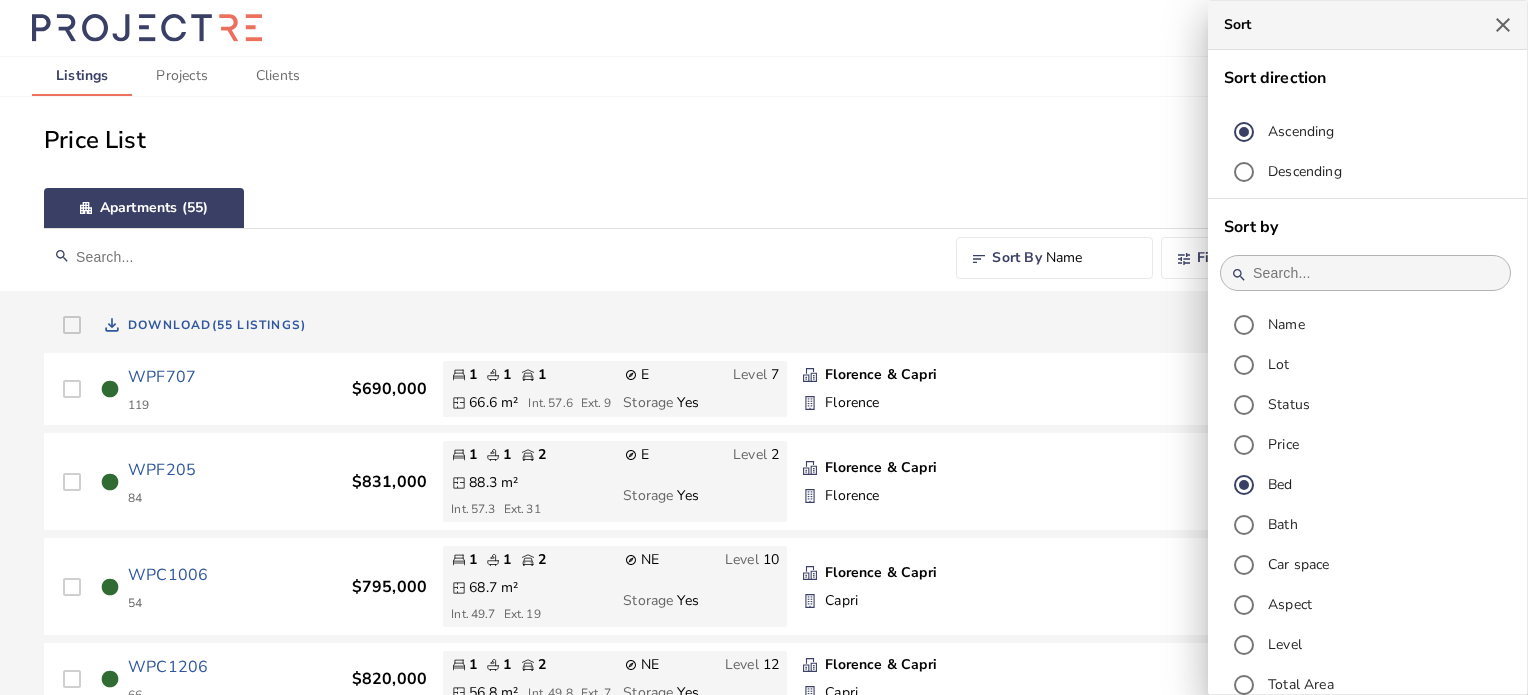 click at bounding box center (764, 347) 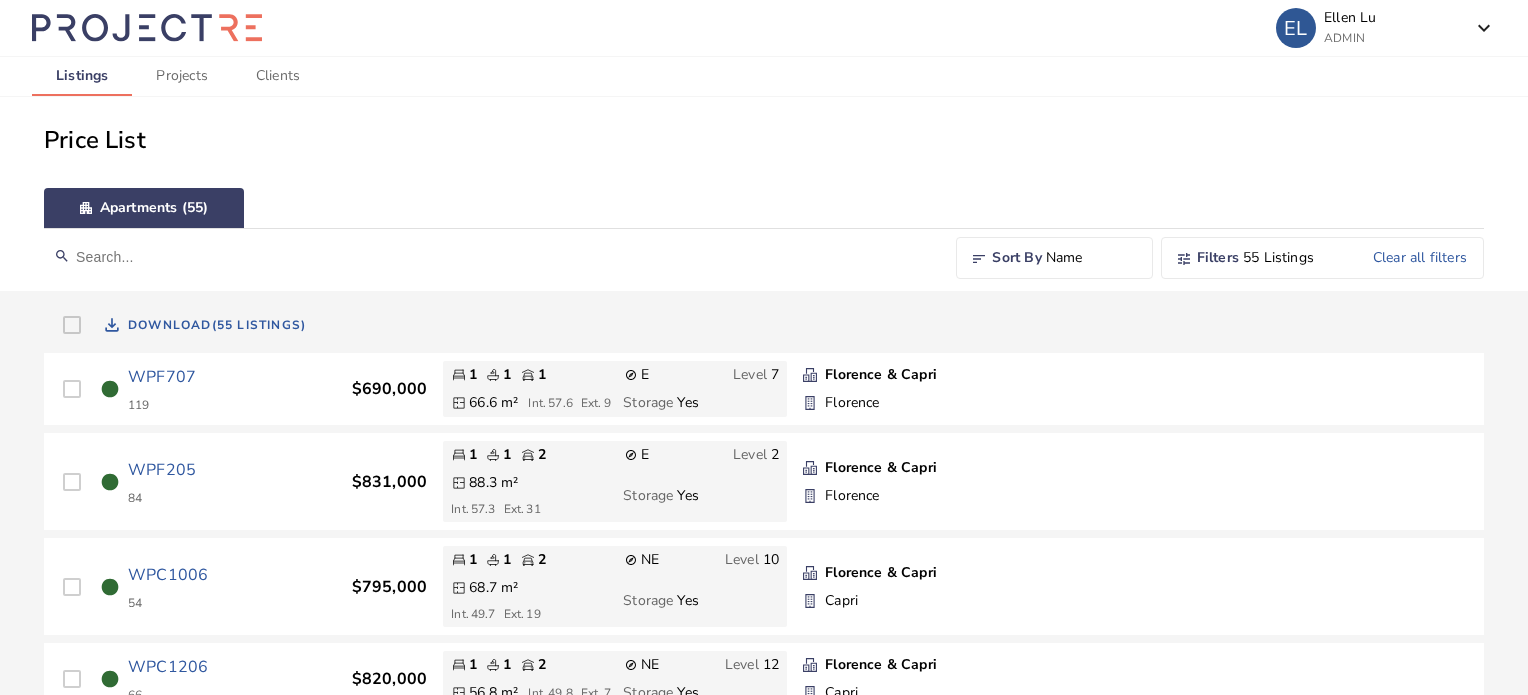 click on "sort   Sort By  Name" at bounding box center (1054, 258) 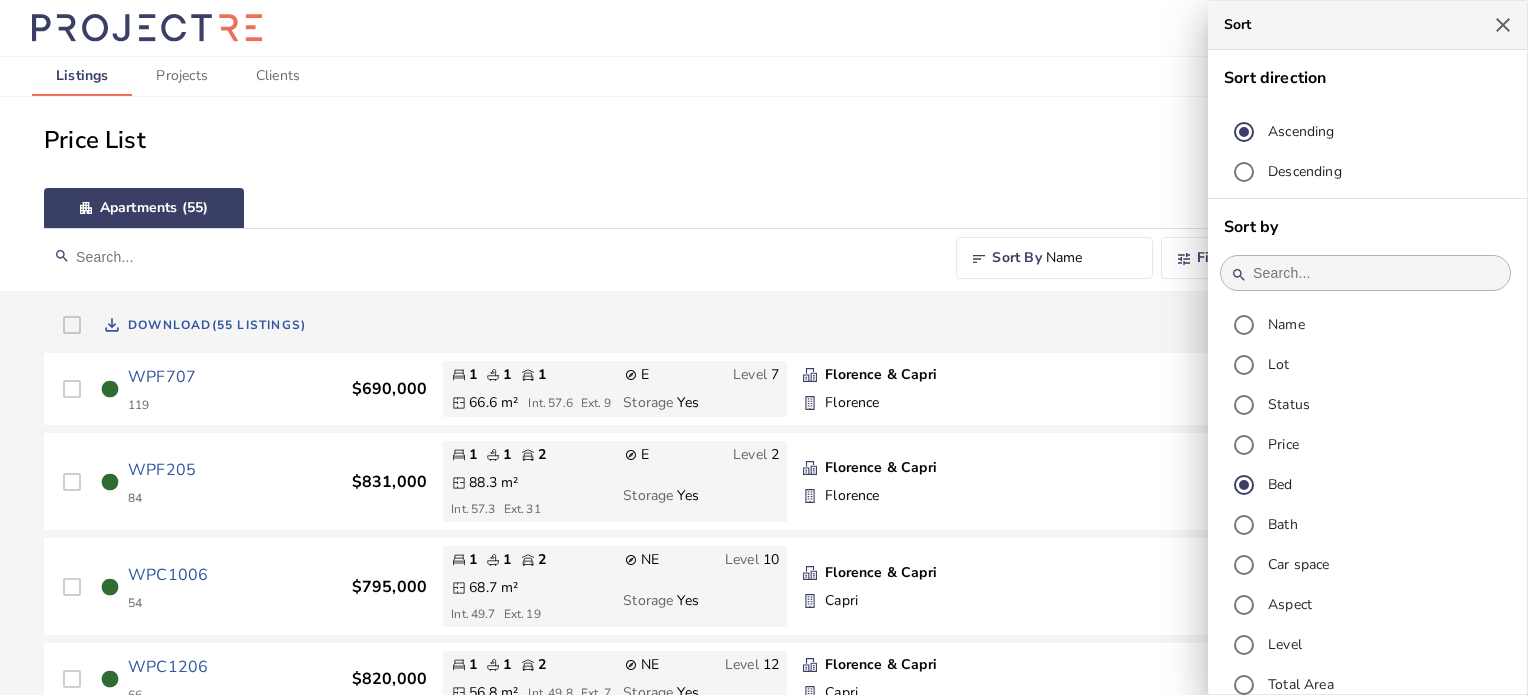 click at bounding box center [764, 347] 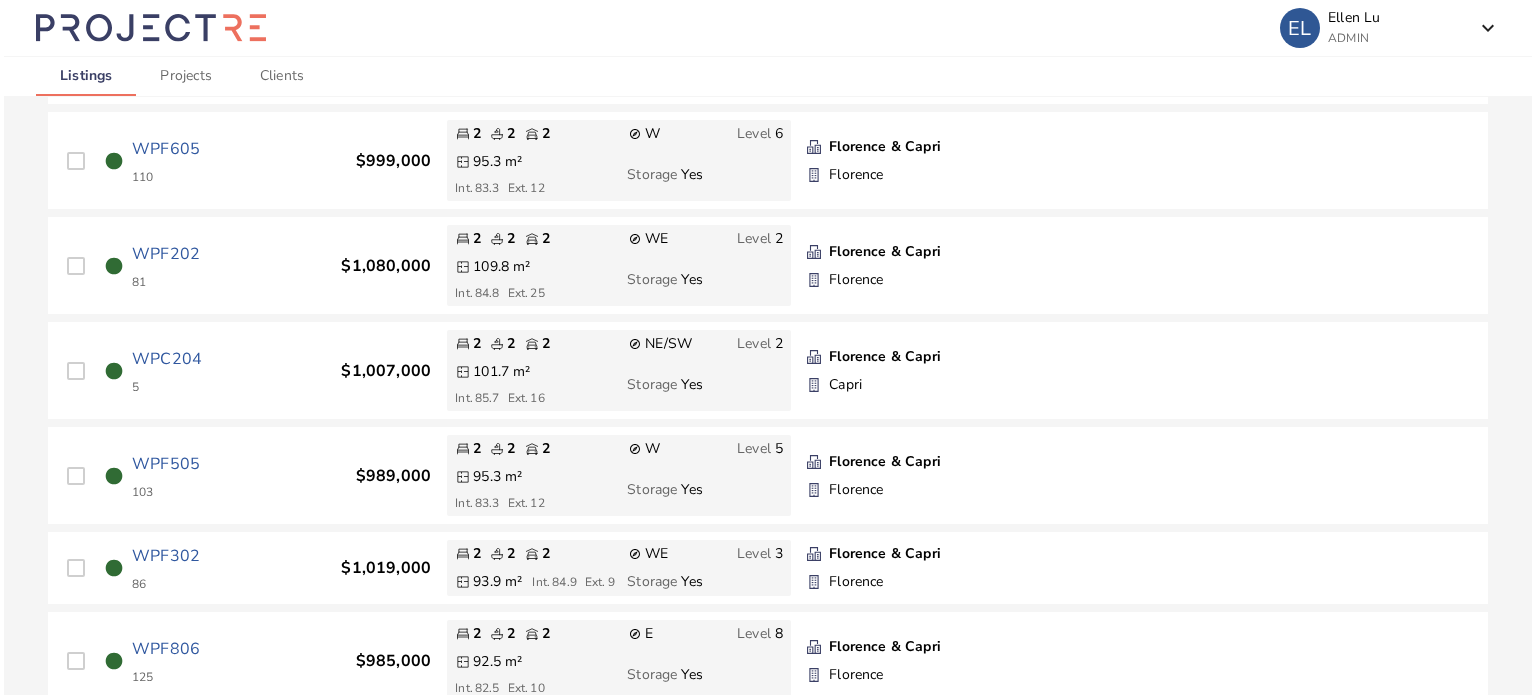 scroll, scrollTop: 1740, scrollLeft: 0, axis: vertical 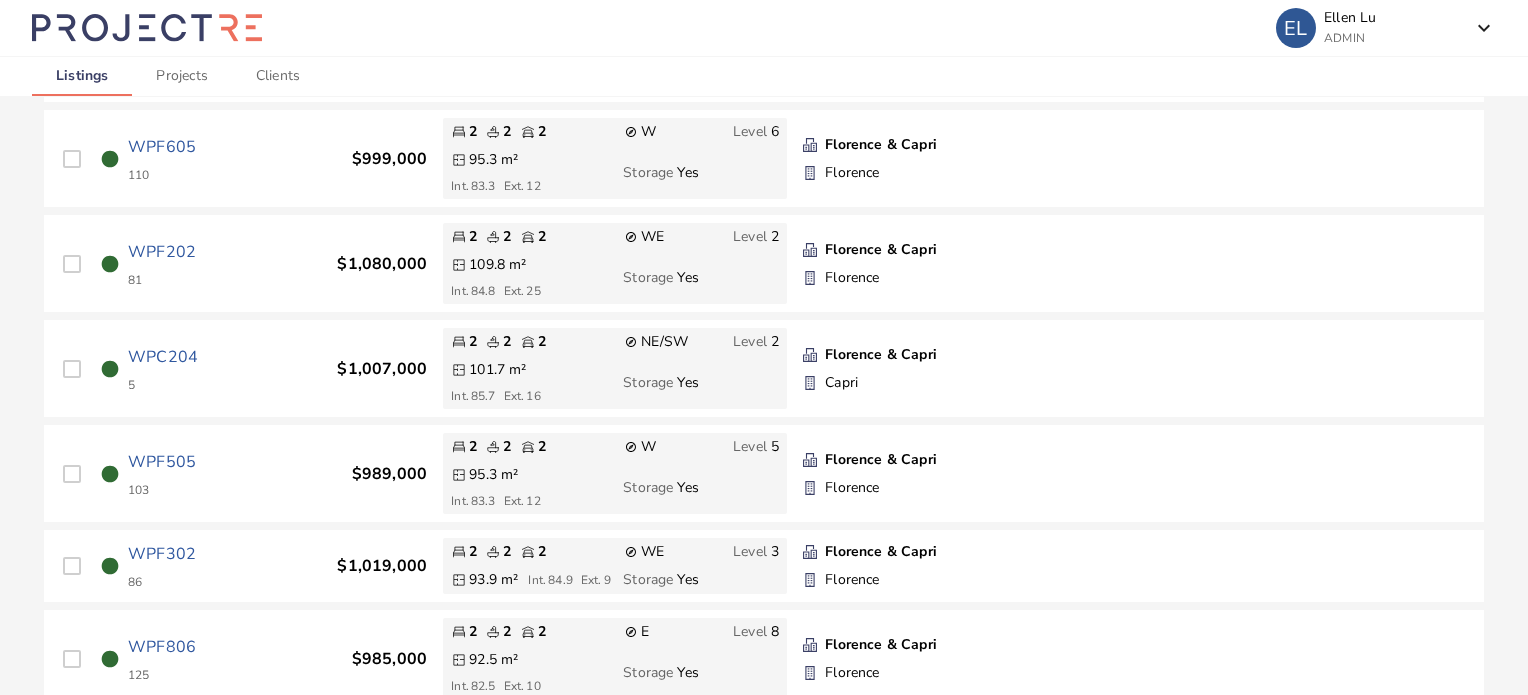 click on "WPF605" at bounding box center [162, 147] 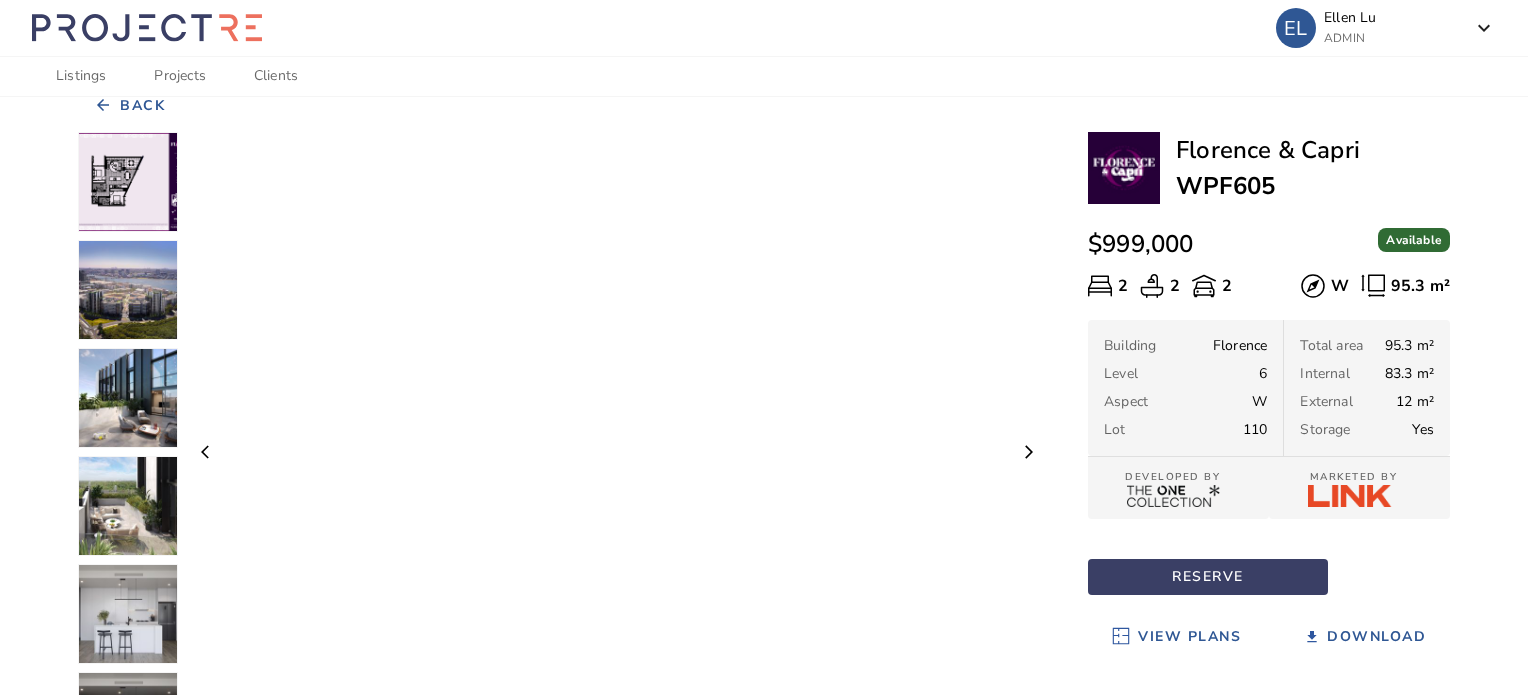 scroll, scrollTop: 16, scrollLeft: 0, axis: vertical 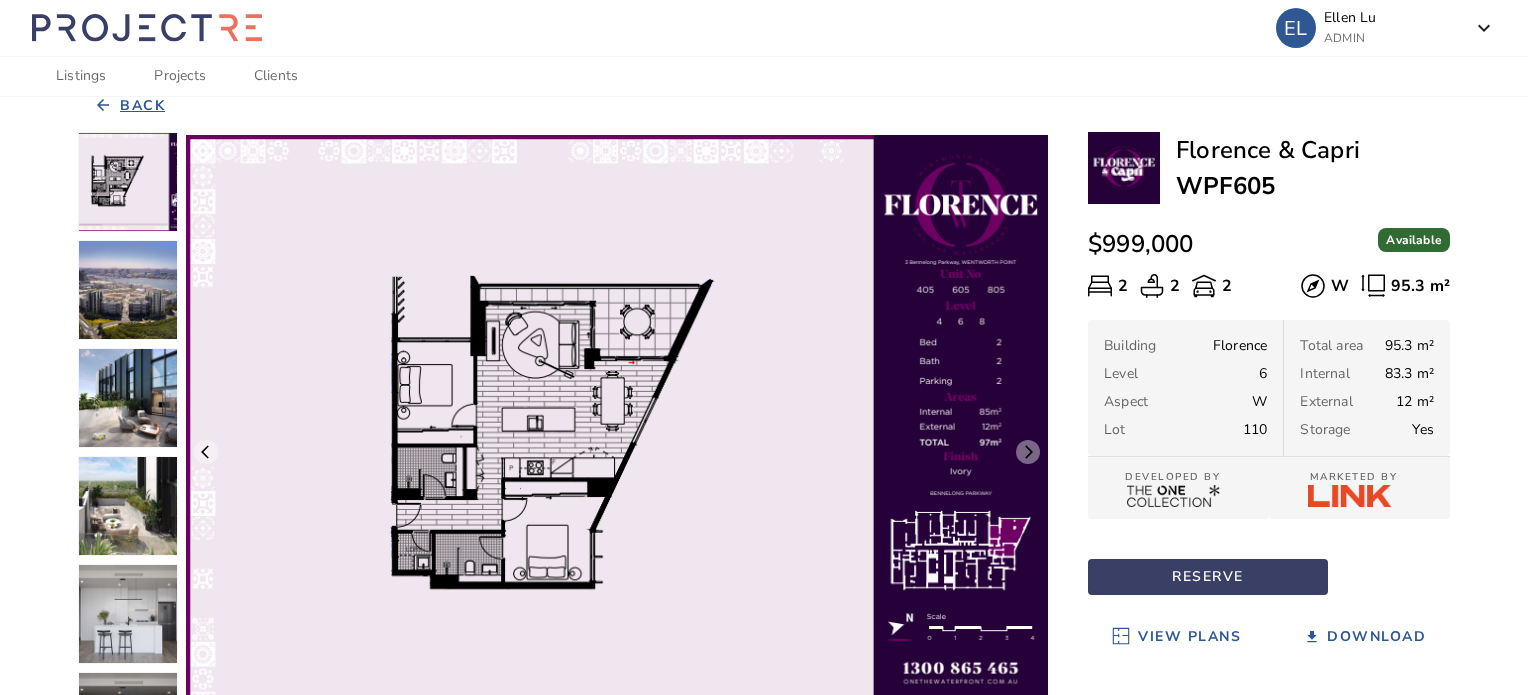 click on "Back" at bounding box center [142, 106] 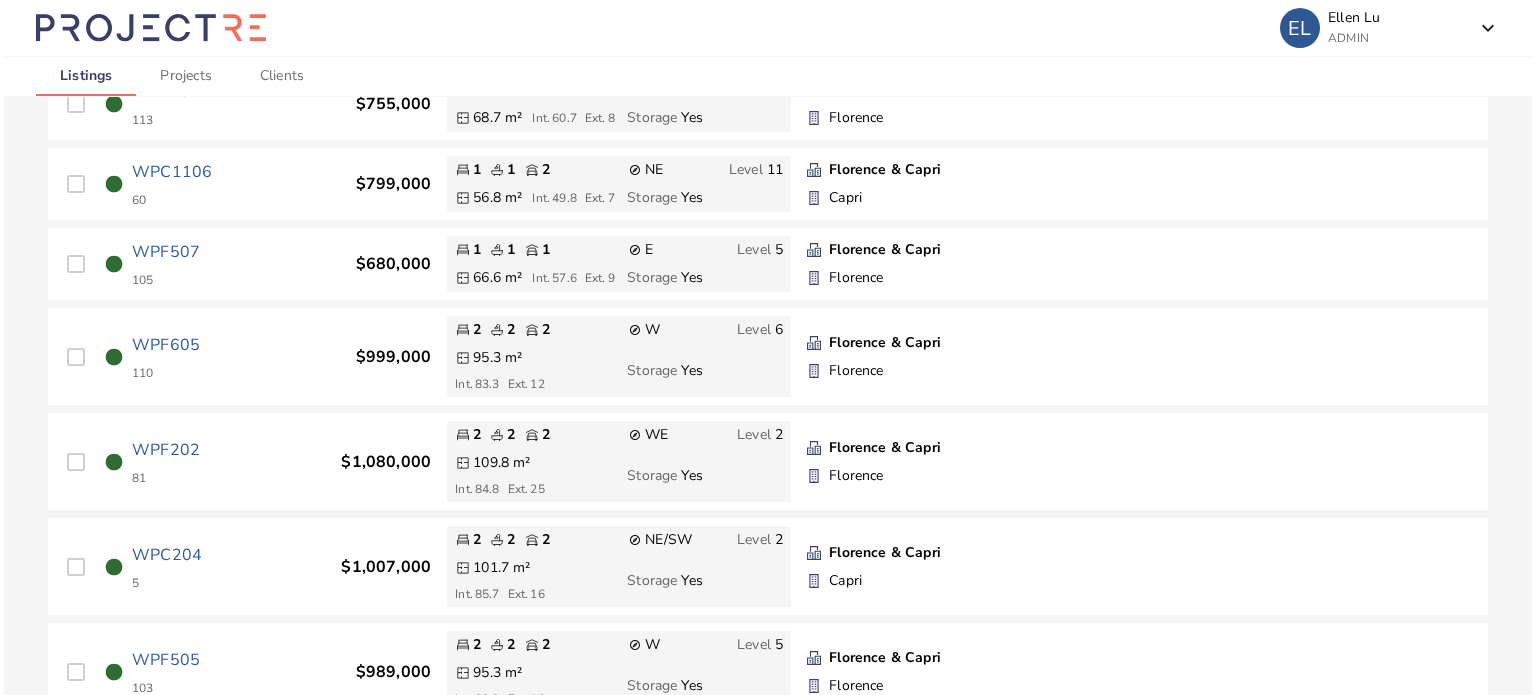 scroll, scrollTop: 1540, scrollLeft: 0, axis: vertical 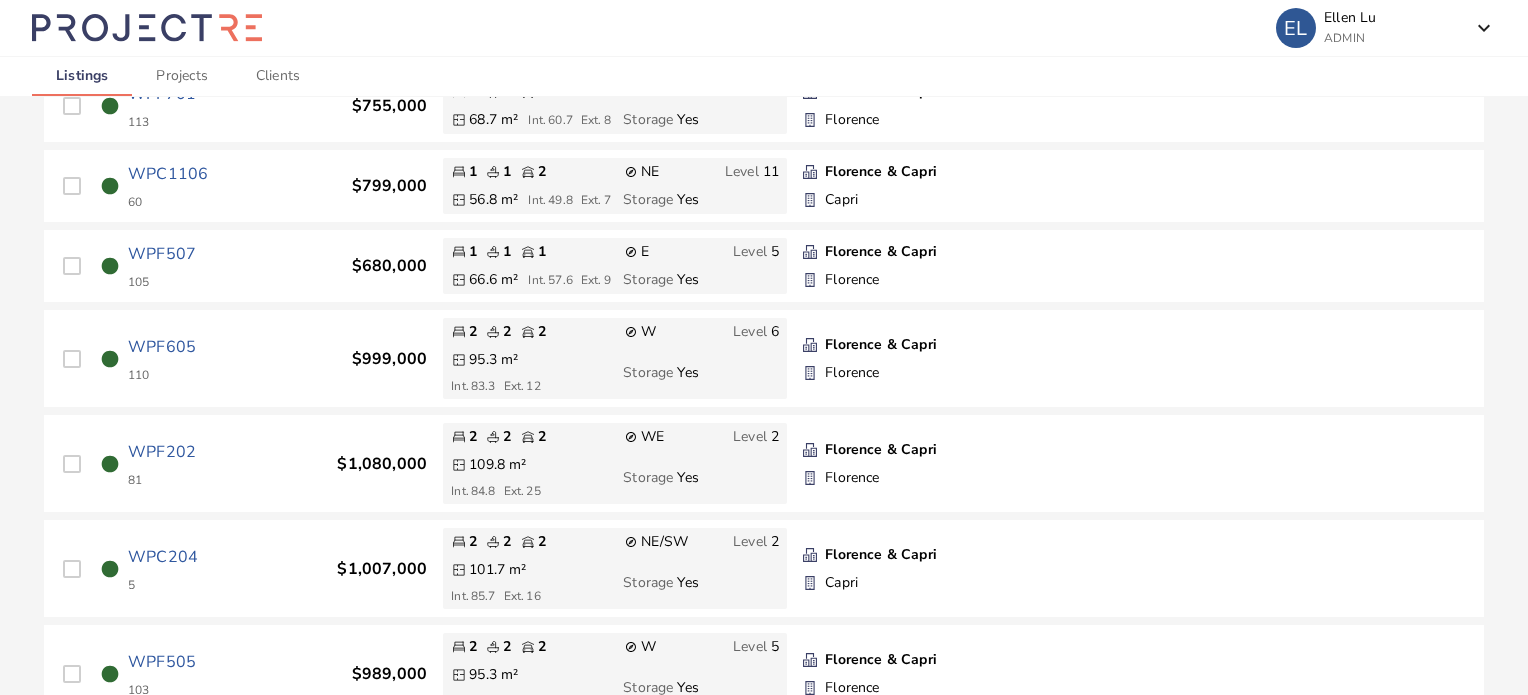click on "WPF202" at bounding box center (162, 452) 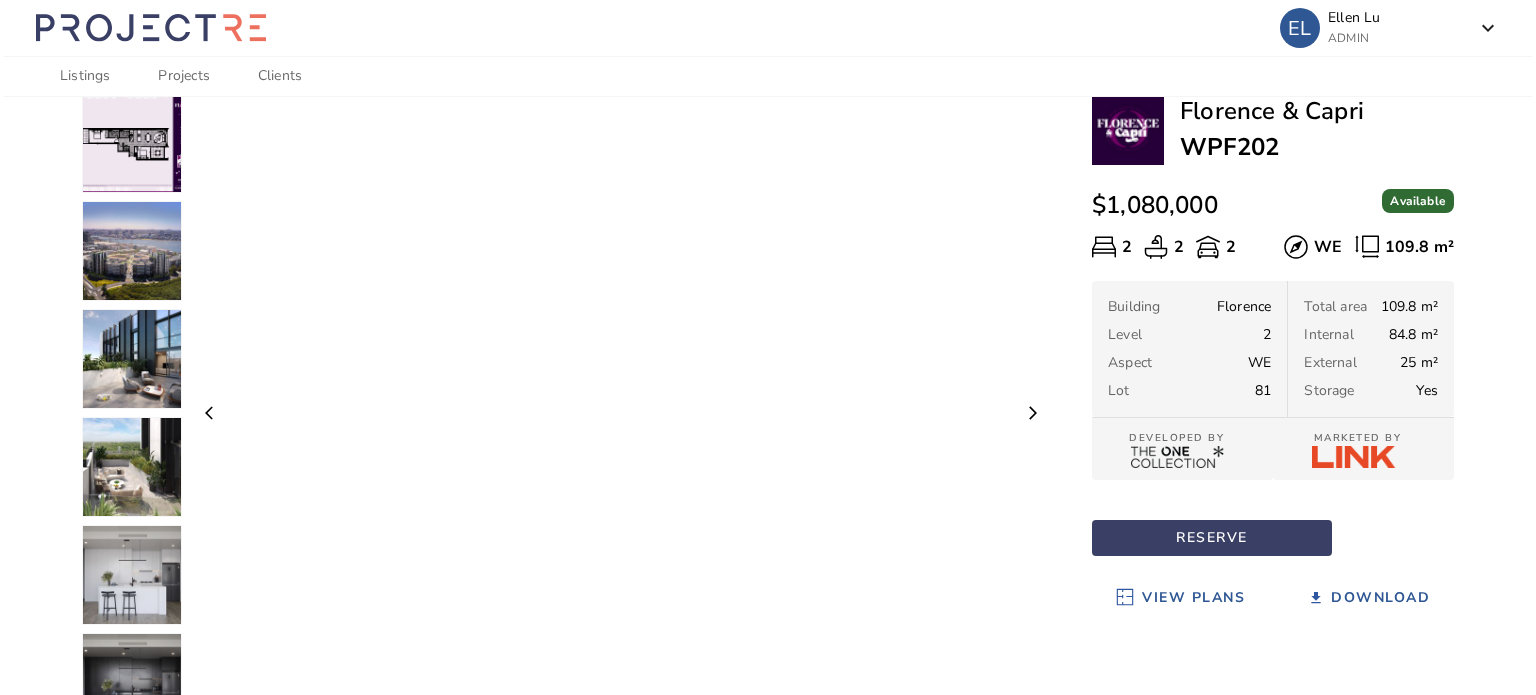 scroll, scrollTop: 67, scrollLeft: 0, axis: vertical 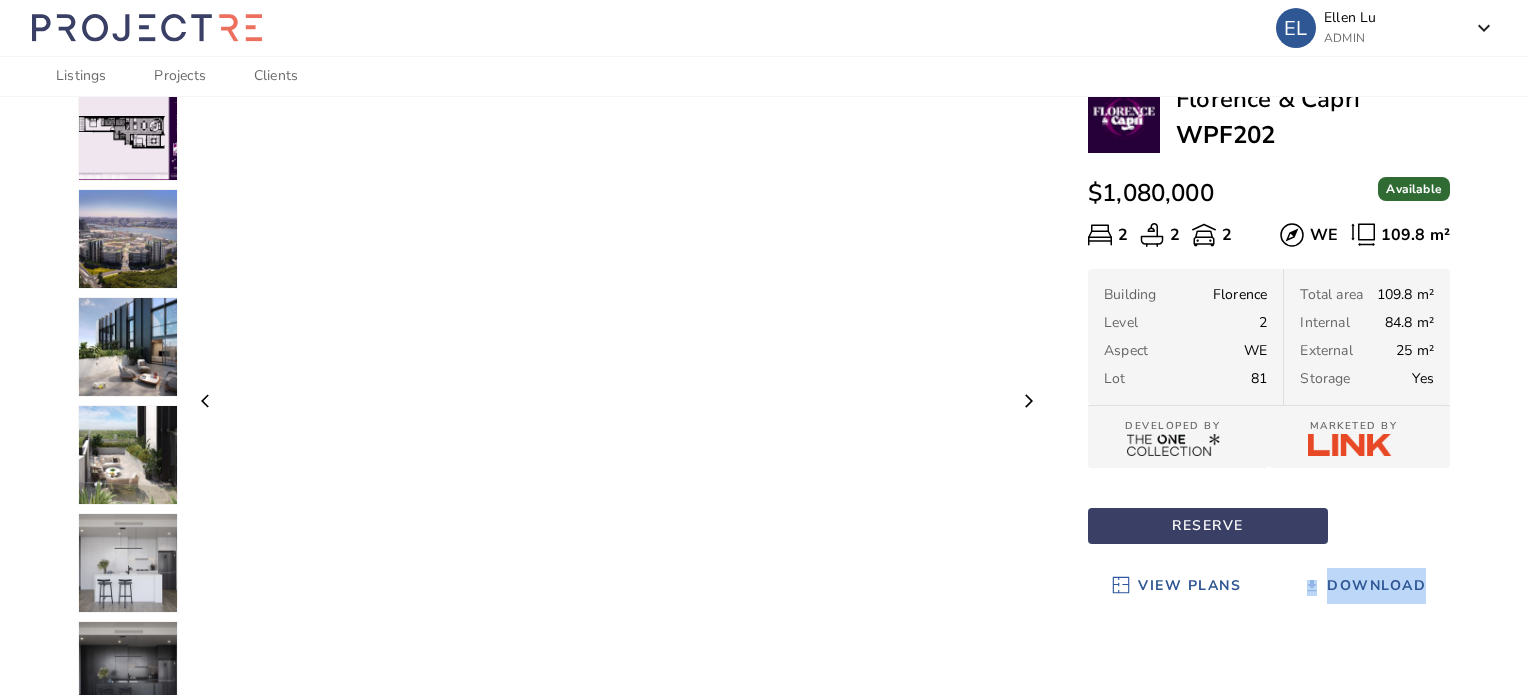drag, startPoint x: 1480, startPoint y: 604, endPoint x: 1268, endPoint y: 608, distance: 212.03773 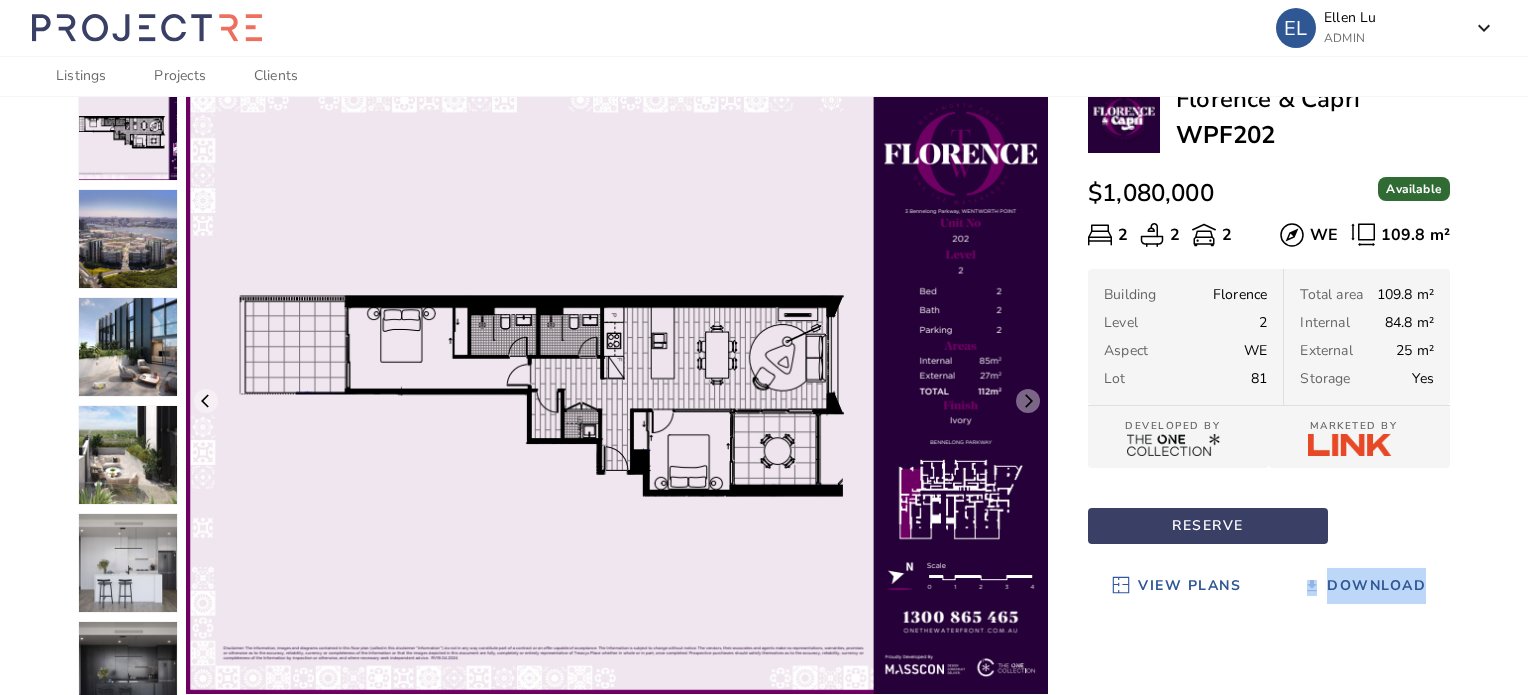 click on "arrow_back  Back  arrow_back_ios  arrow_forward_ios  EOIs add Similar Properties ([NAME] with 2 beds and 2 baths) add [NAME] & Capri WPF202  $[PRICE]   Available  2 2 2 WE 109.8 m² Building [NAME] Level 2 Aspect WE Lot 81 Total area 109.8 m² Internal 84.8 m² External 25 m² Storage Yes DEVELOPED BY MARKETED BY  RESERVE  View Plans Download" at bounding box center (764, 460) 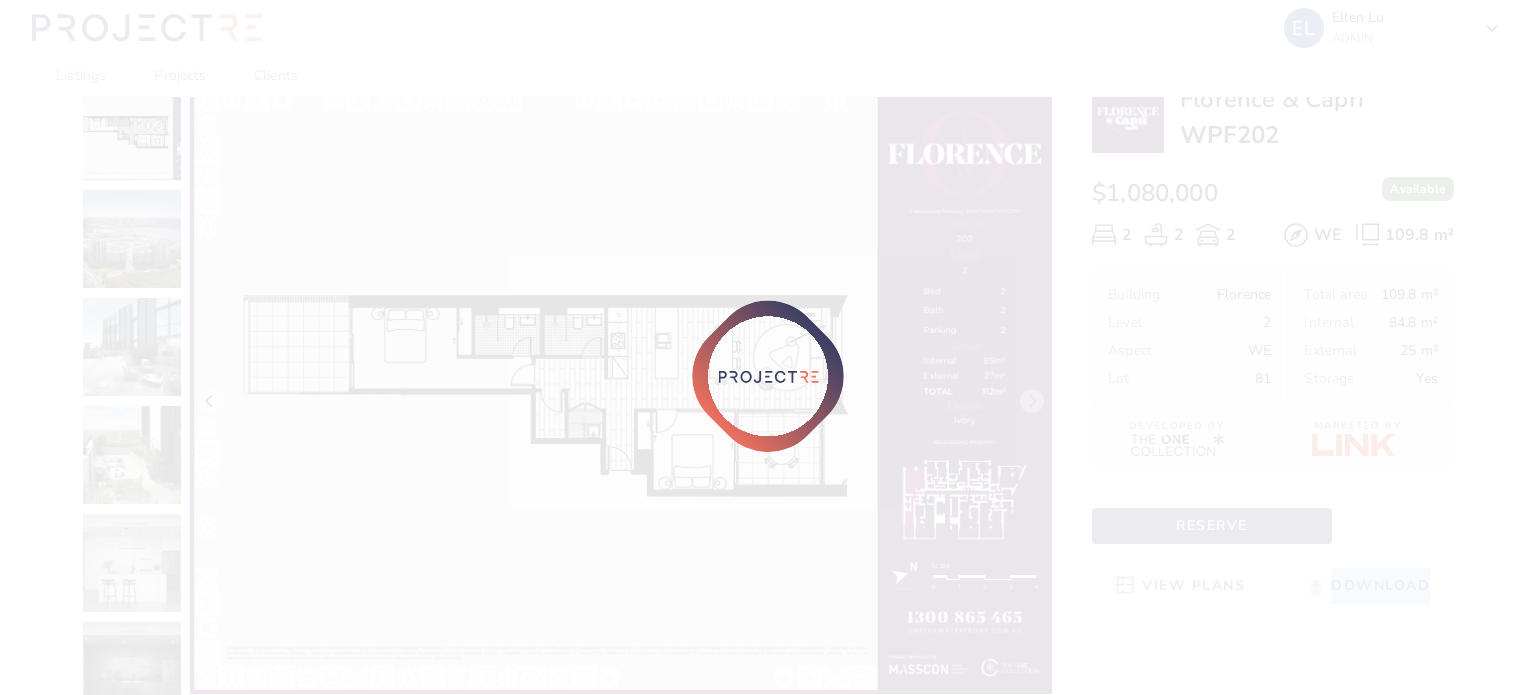 scroll, scrollTop: 0, scrollLeft: 0, axis: both 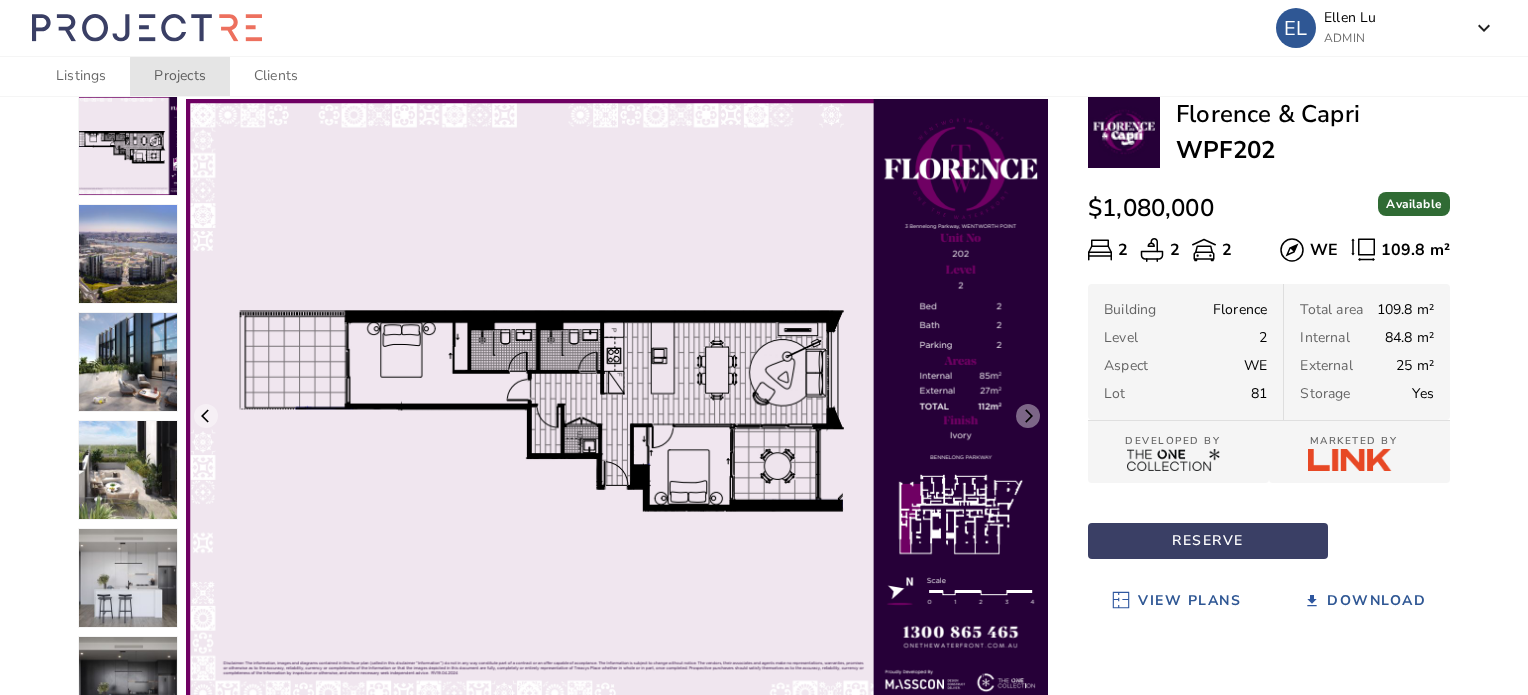 click on "Projects" at bounding box center [179, 76] 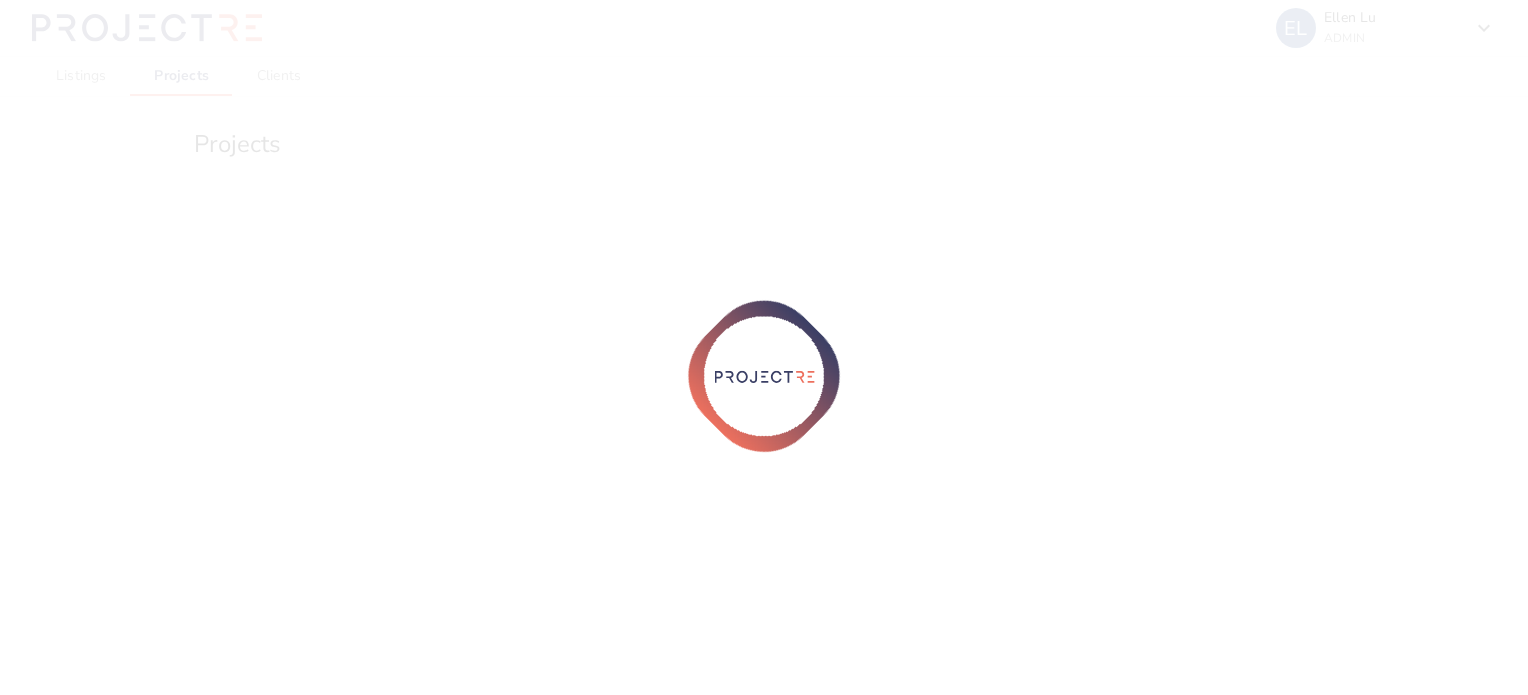 scroll, scrollTop: 0, scrollLeft: 0, axis: both 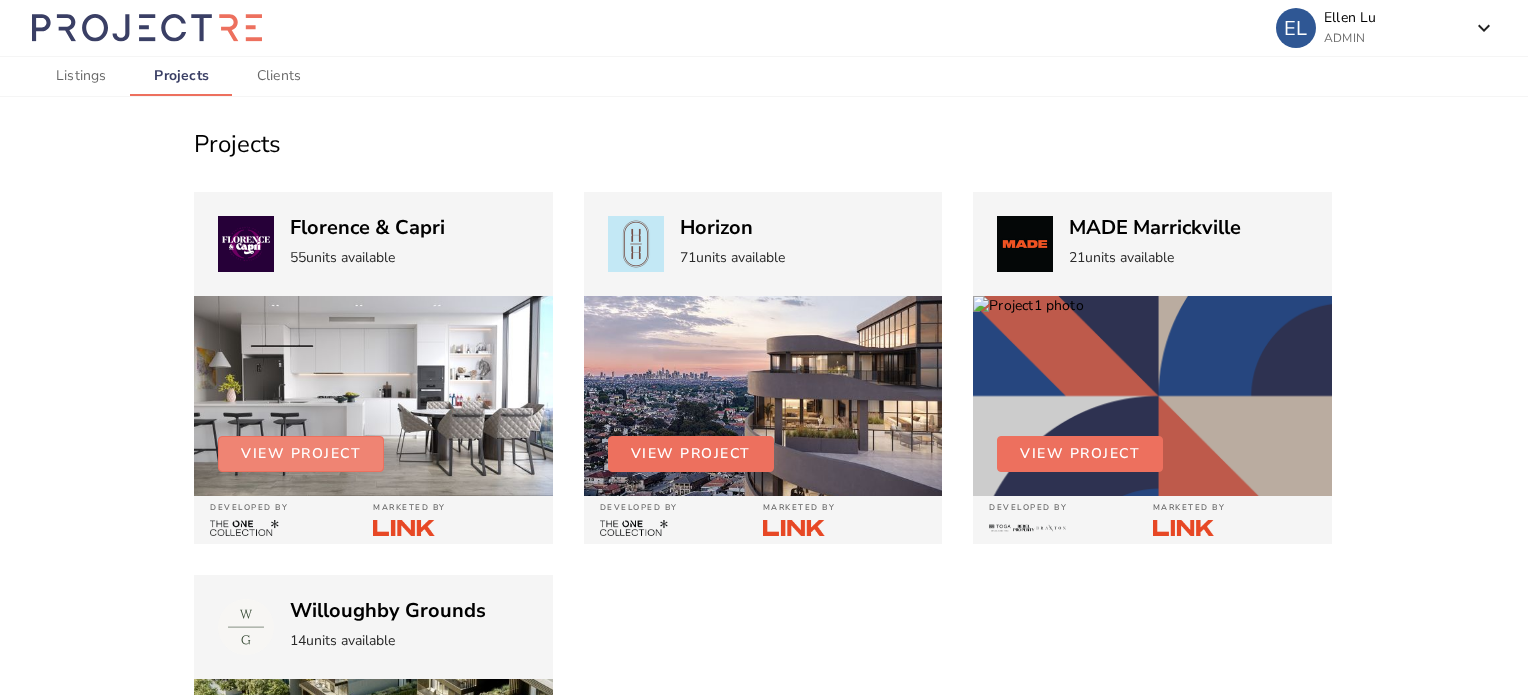 click on "View Project" at bounding box center [301, 454] 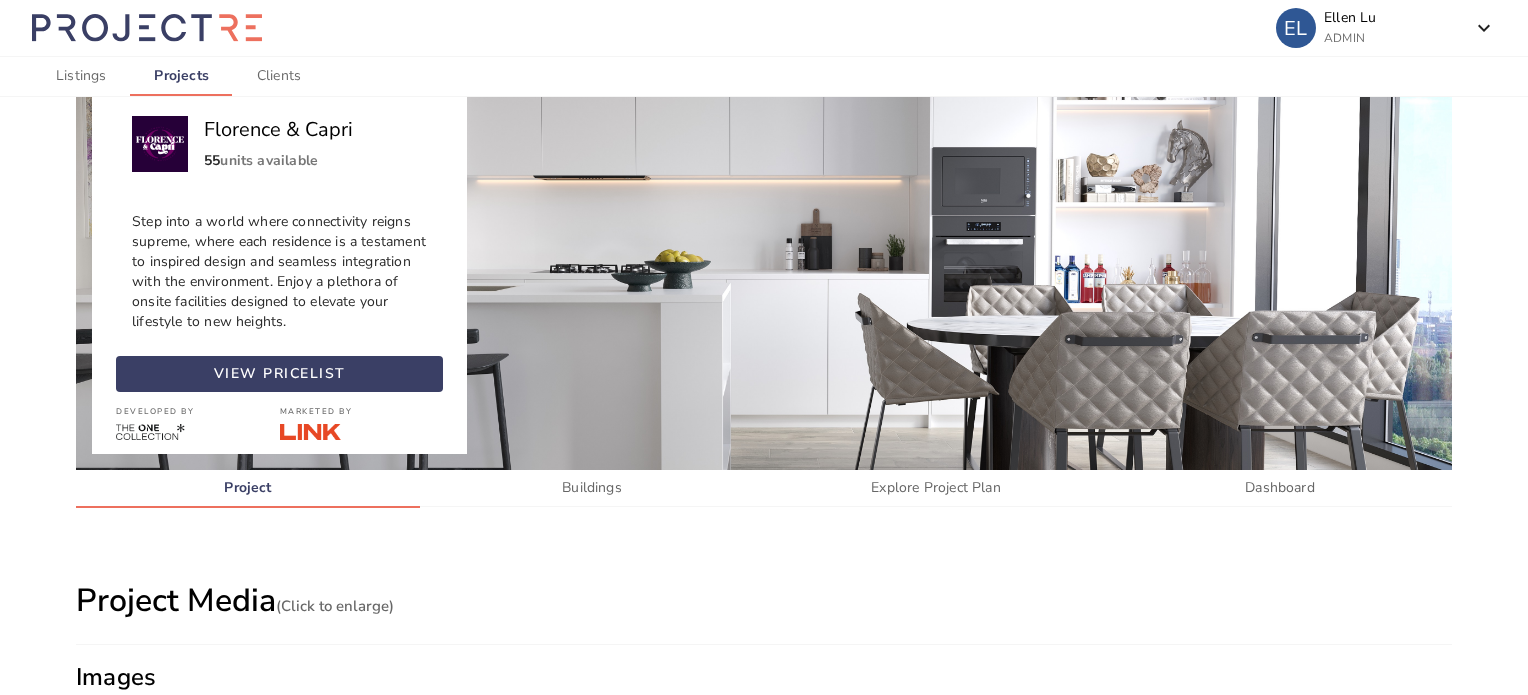 scroll, scrollTop: 116, scrollLeft: 0, axis: vertical 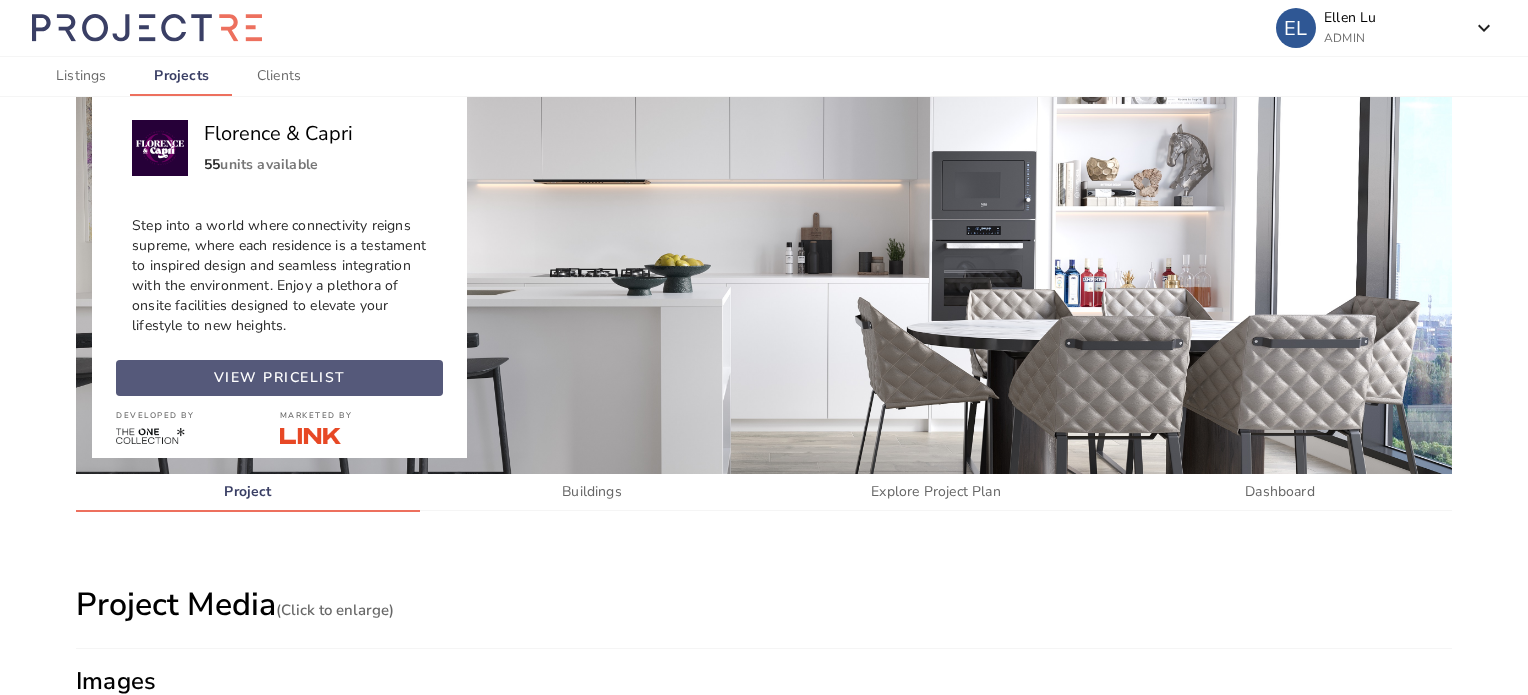 click at bounding box center [279, 378] 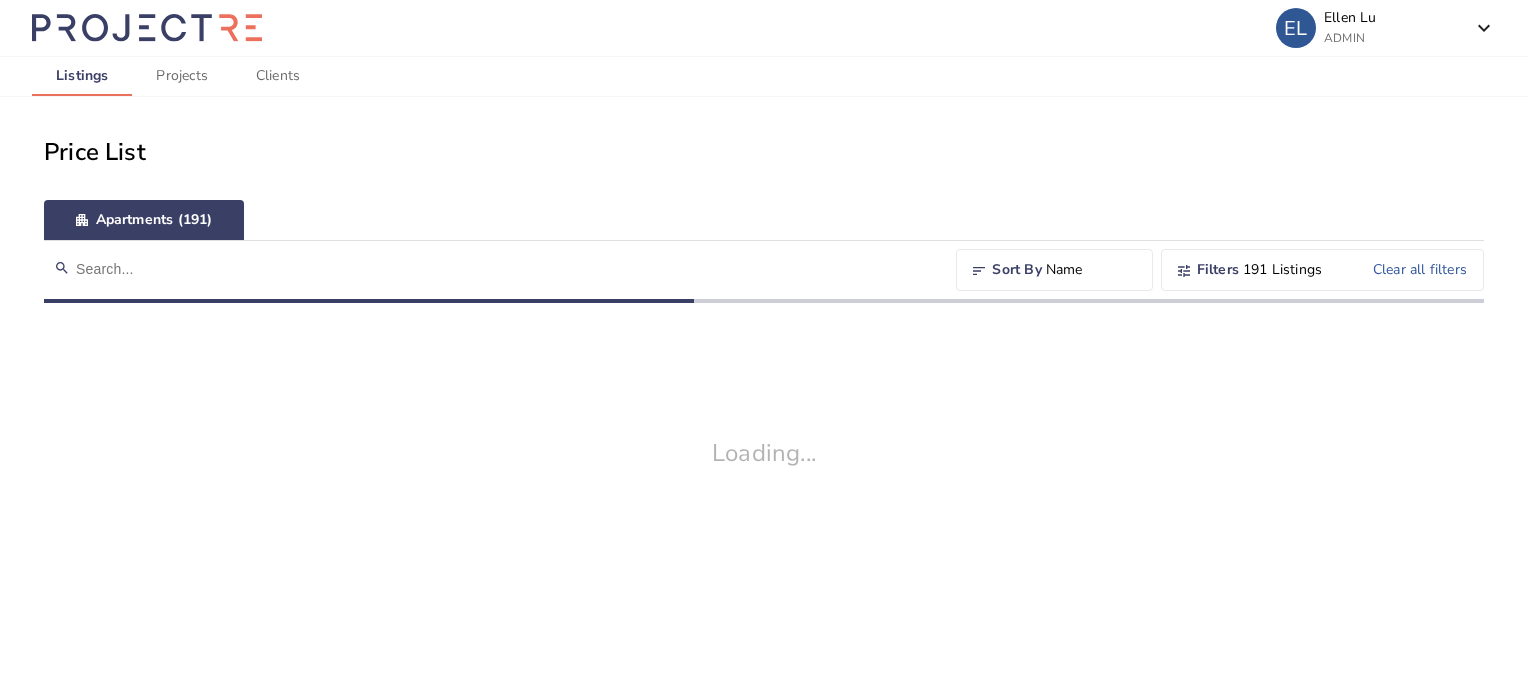 scroll, scrollTop: 0, scrollLeft: 0, axis: both 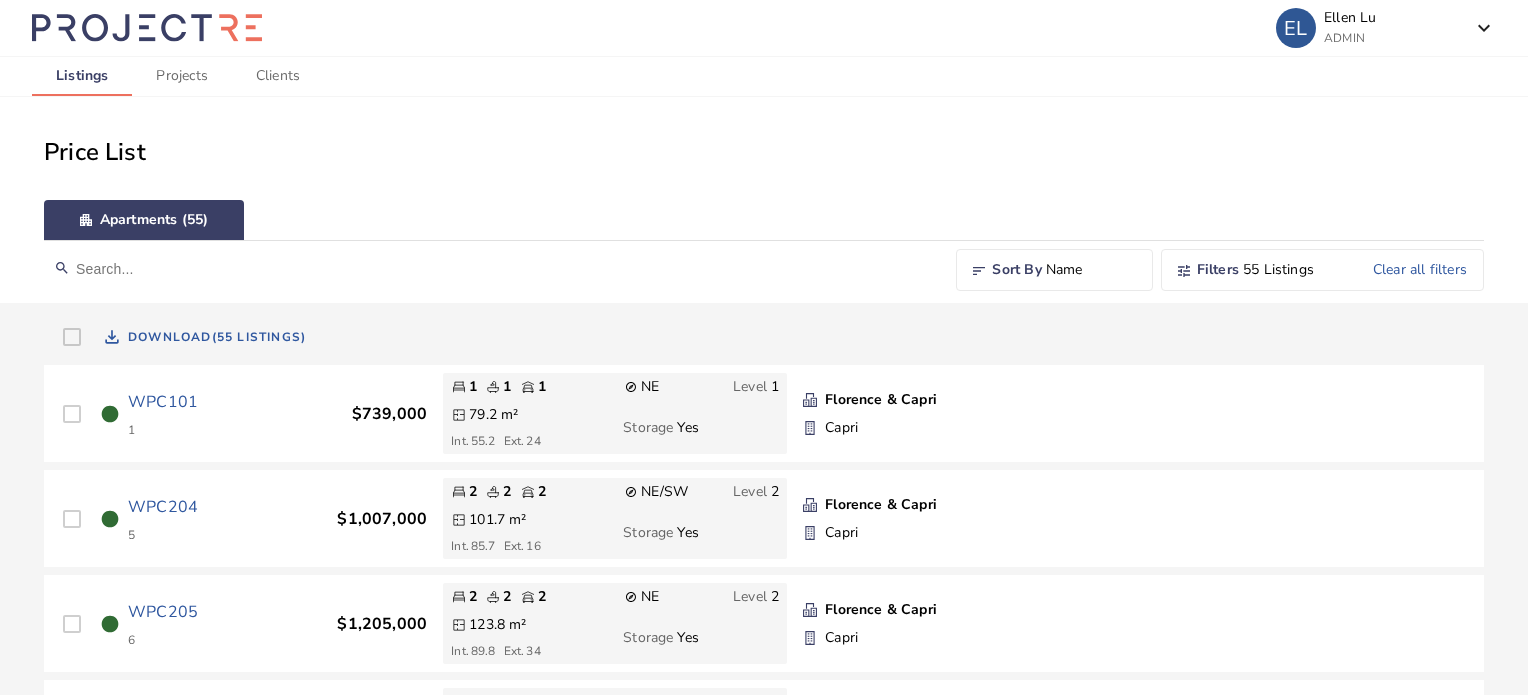 click on "Name" at bounding box center [1091, 270] 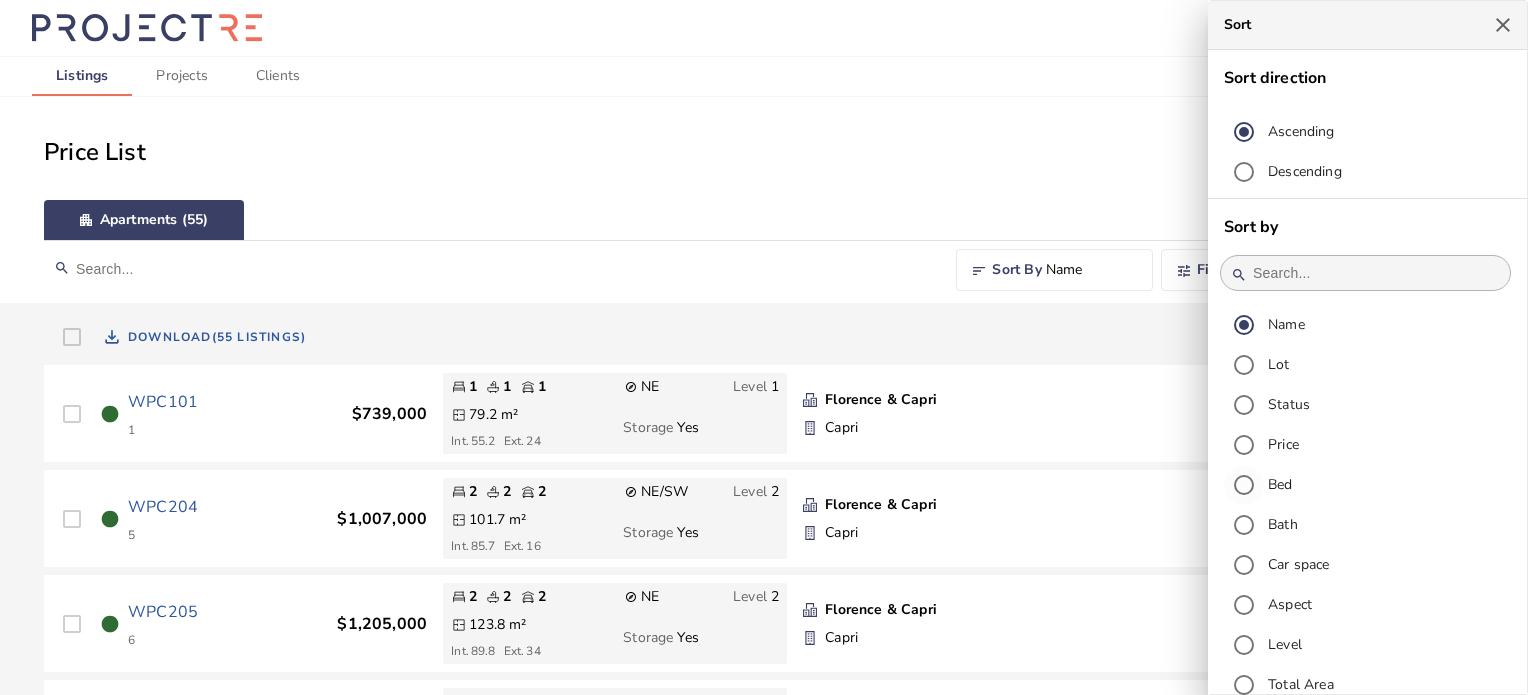 click on "Bed" at bounding box center (1280, 484) 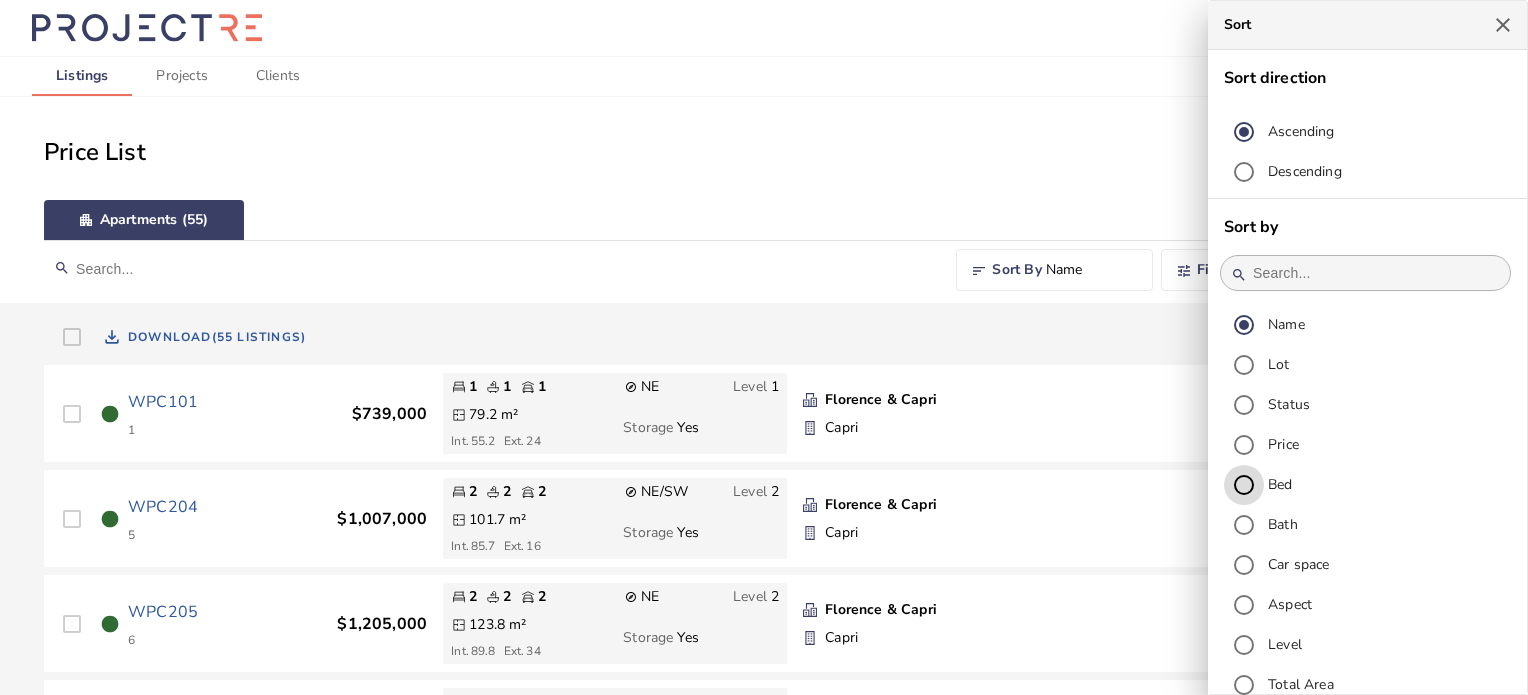 click on "Bed" at bounding box center (1244, 485) 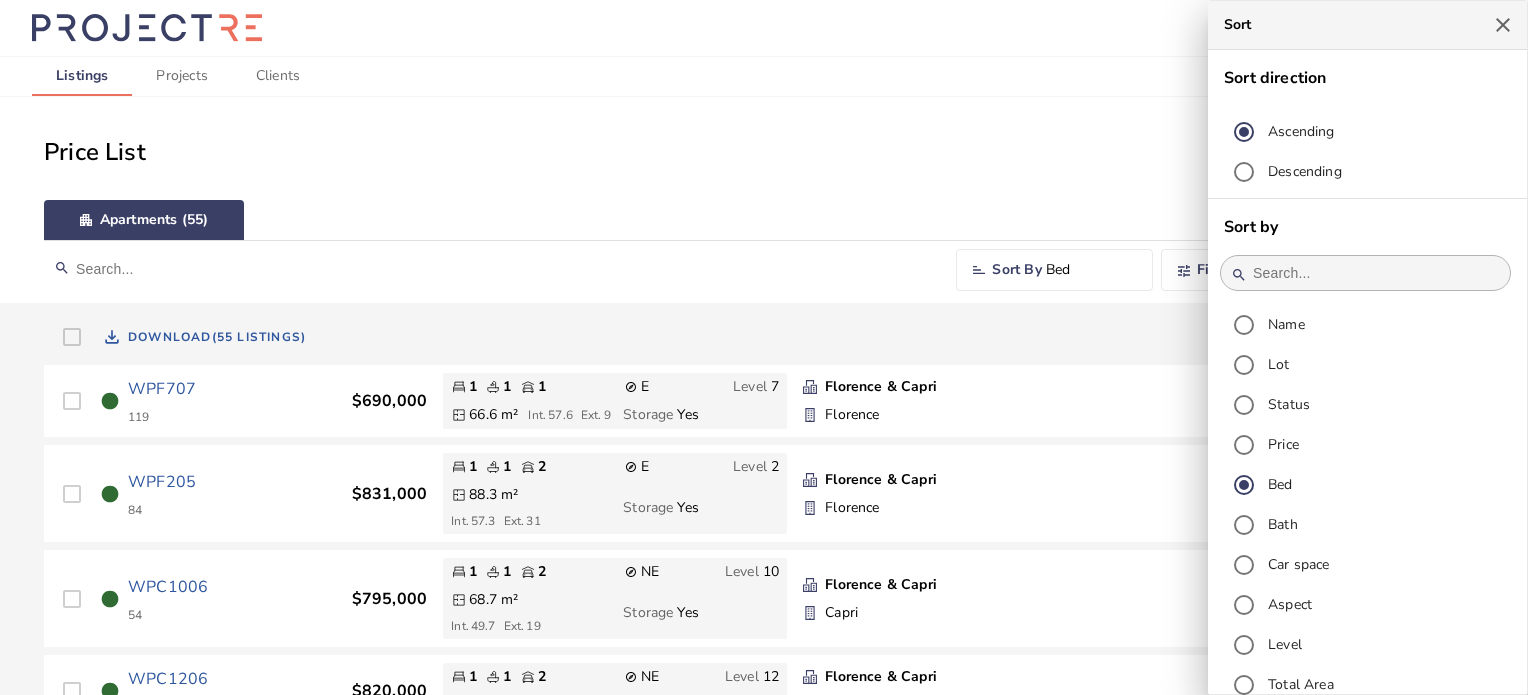 click at bounding box center [764, 347] 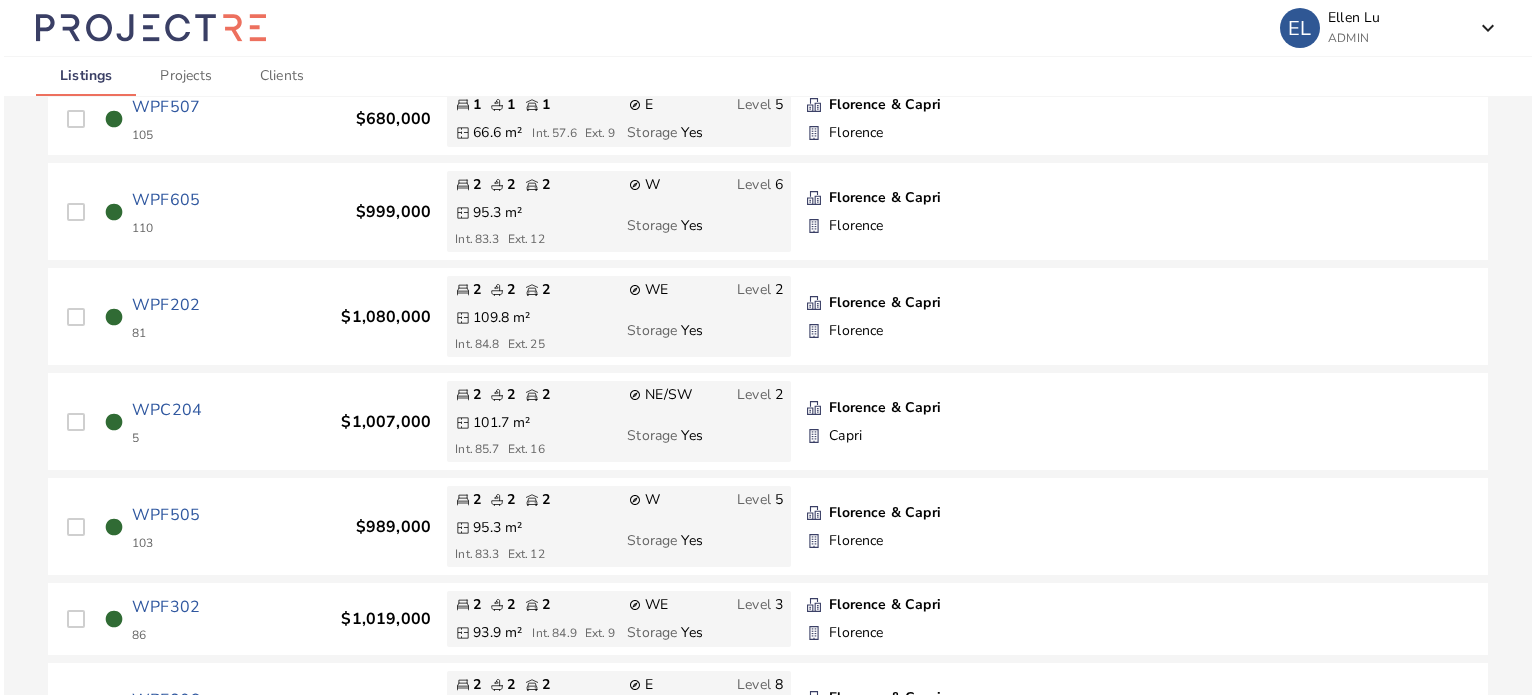 scroll, scrollTop: 1688, scrollLeft: 0, axis: vertical 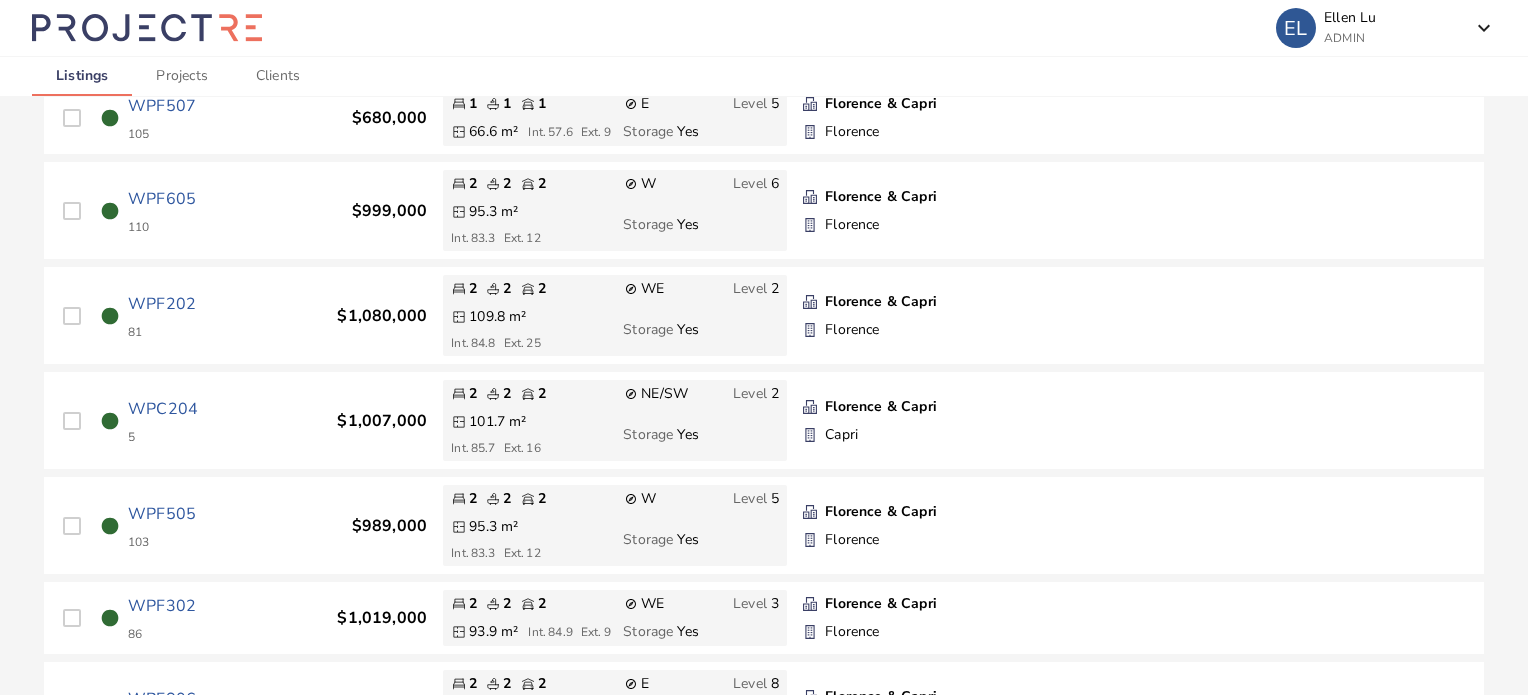 click on "WPC204" at bounding box center [163, 409] 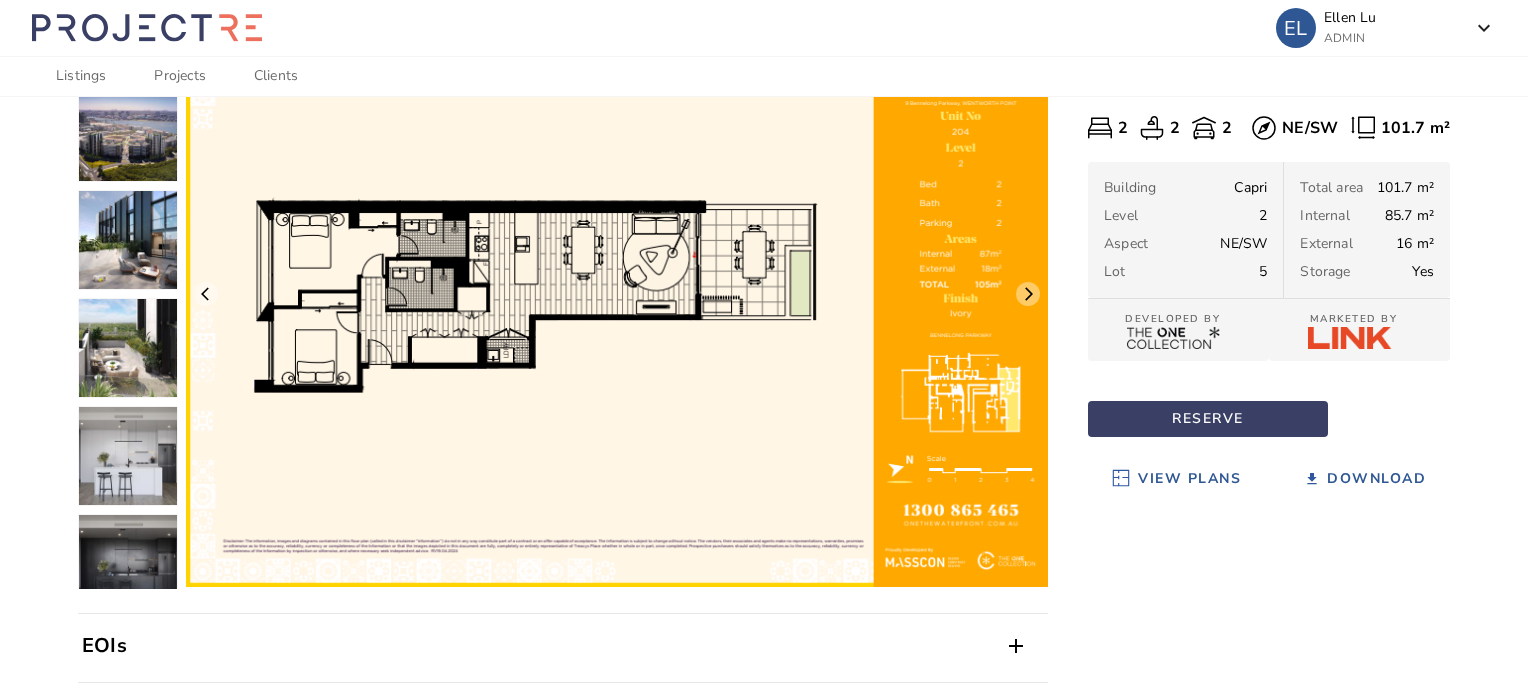 scroll, scrollTop: 0, scrollLeft: 0, axis: both 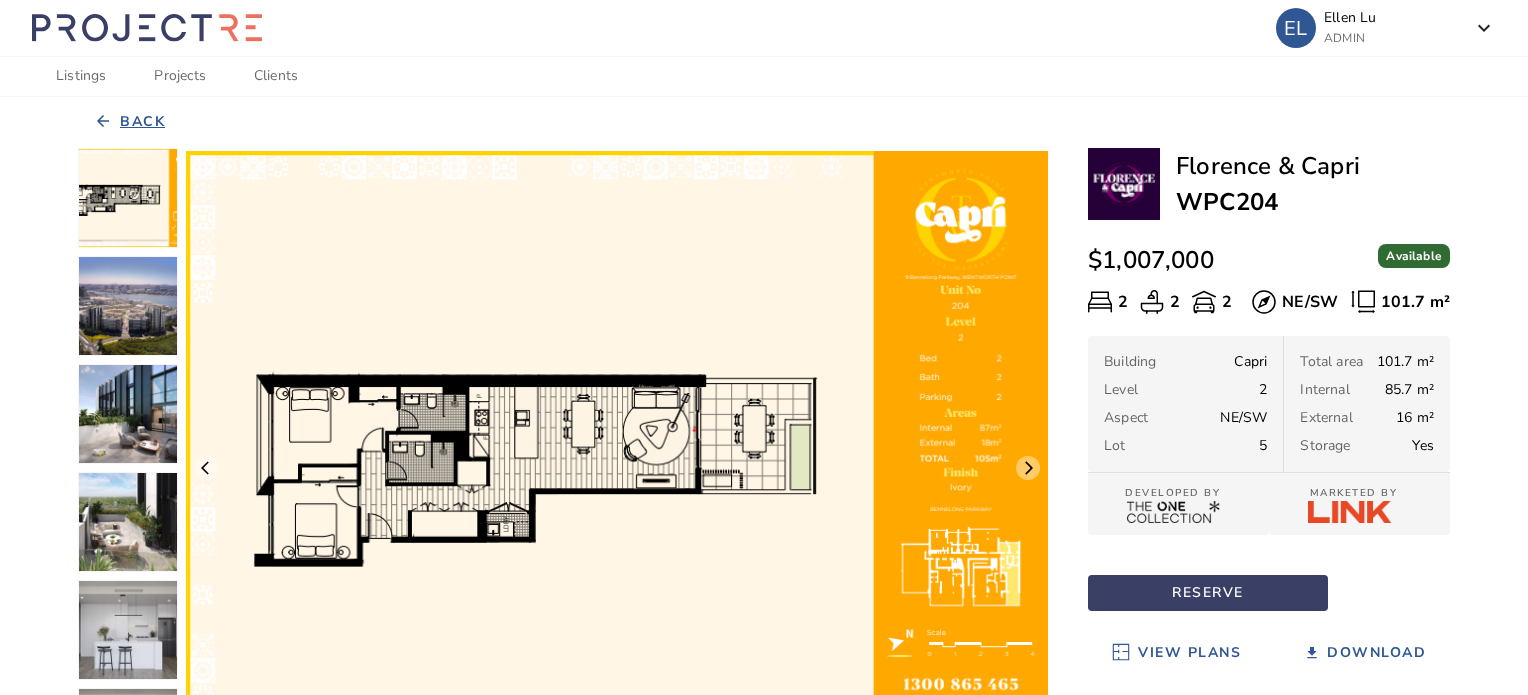 click on "Back" at bounding box center [142, 122] 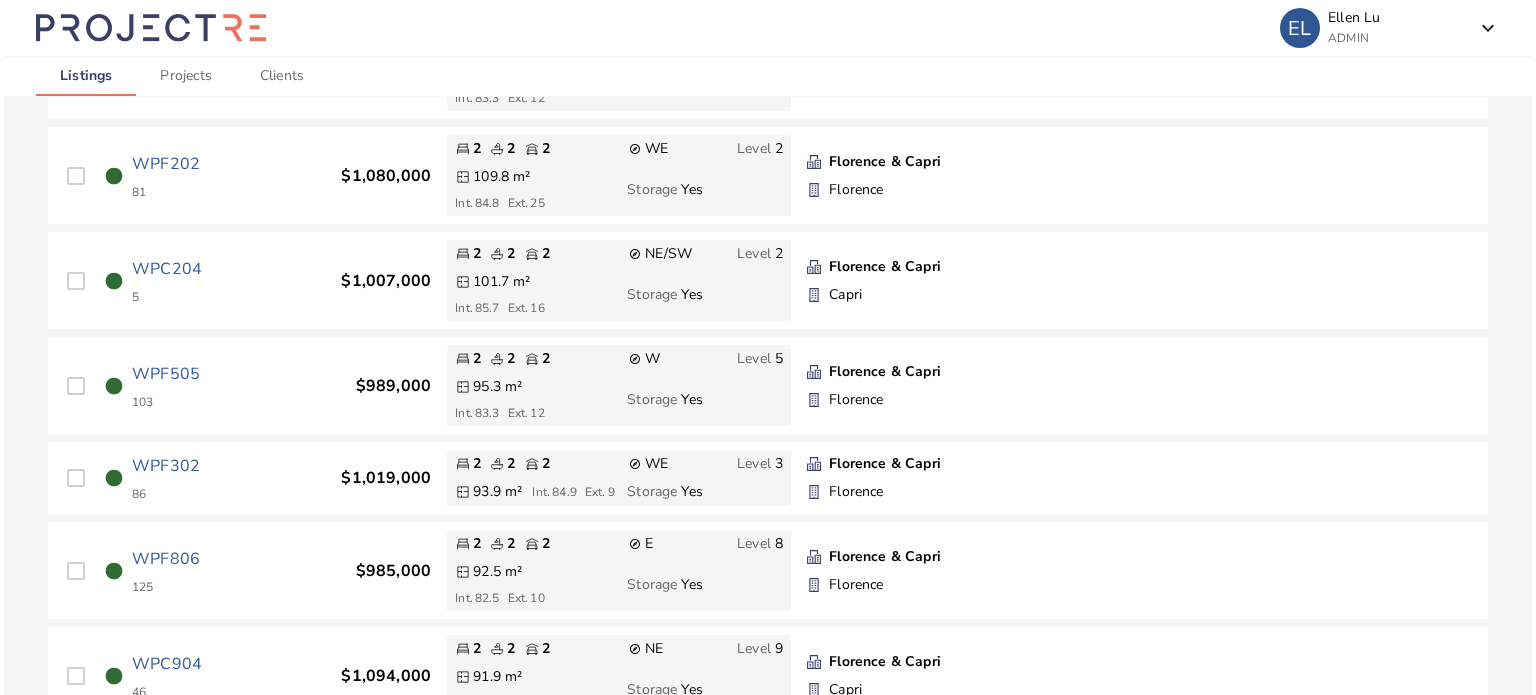 scroll, scrollTop: 1836, scrollLeft: 0, axis: vertical 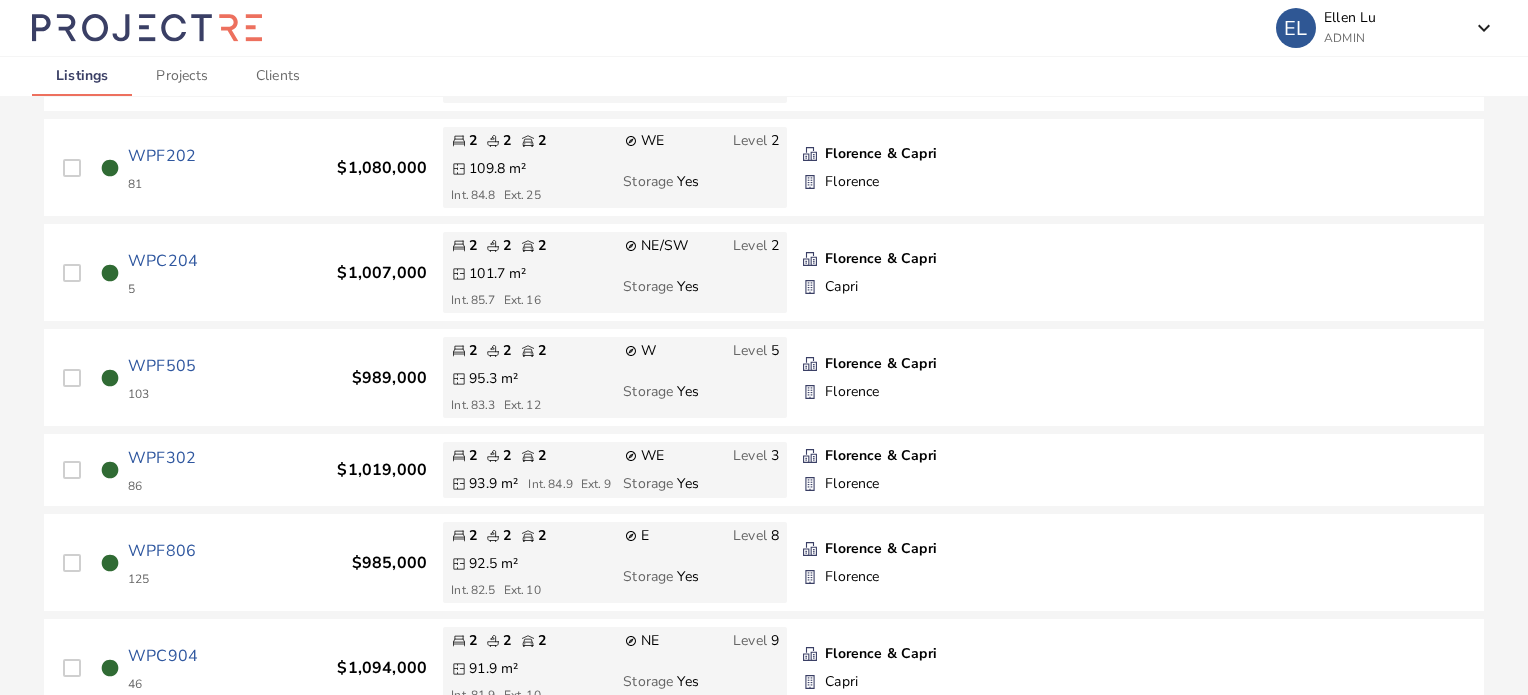 click on "WPF505" at bounding box center [162, 366] 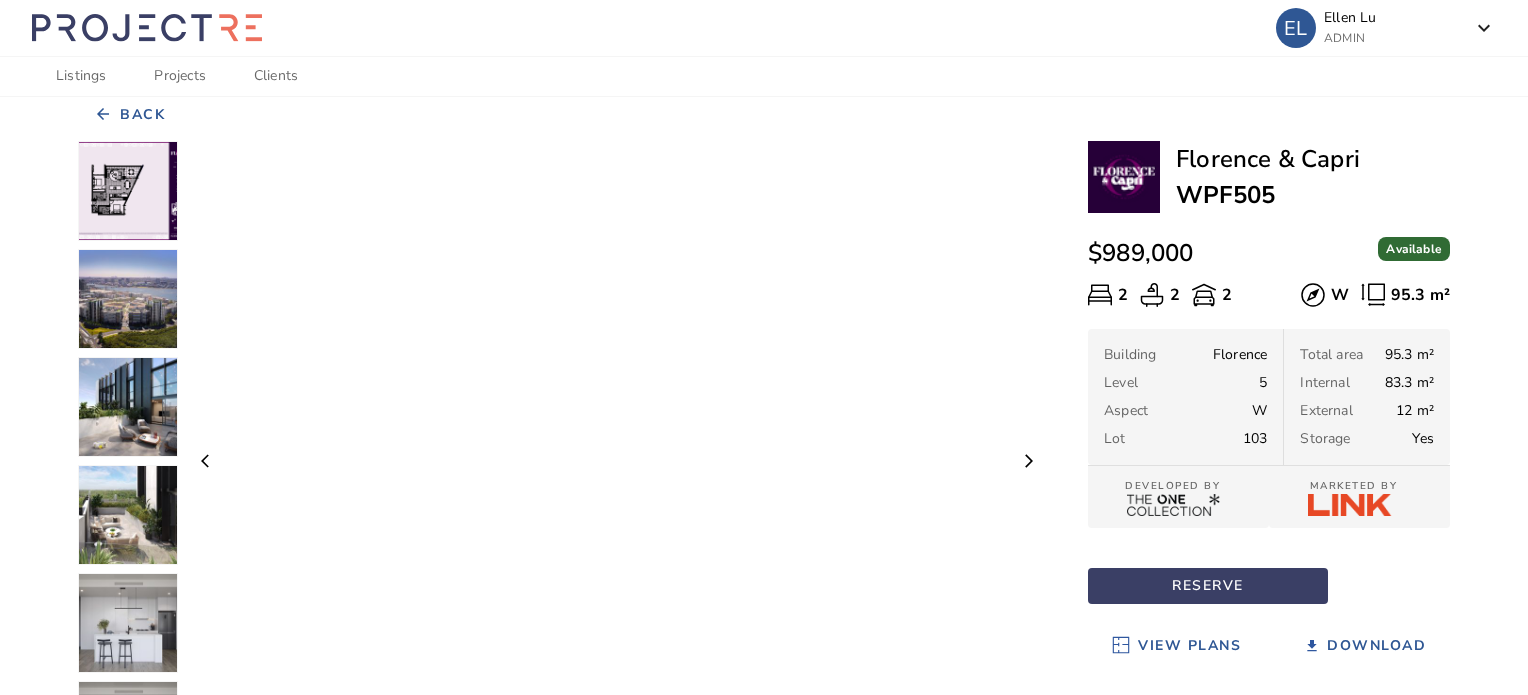 scroll, scrollTop: 10, scrollLeft: 0, axis: vertical 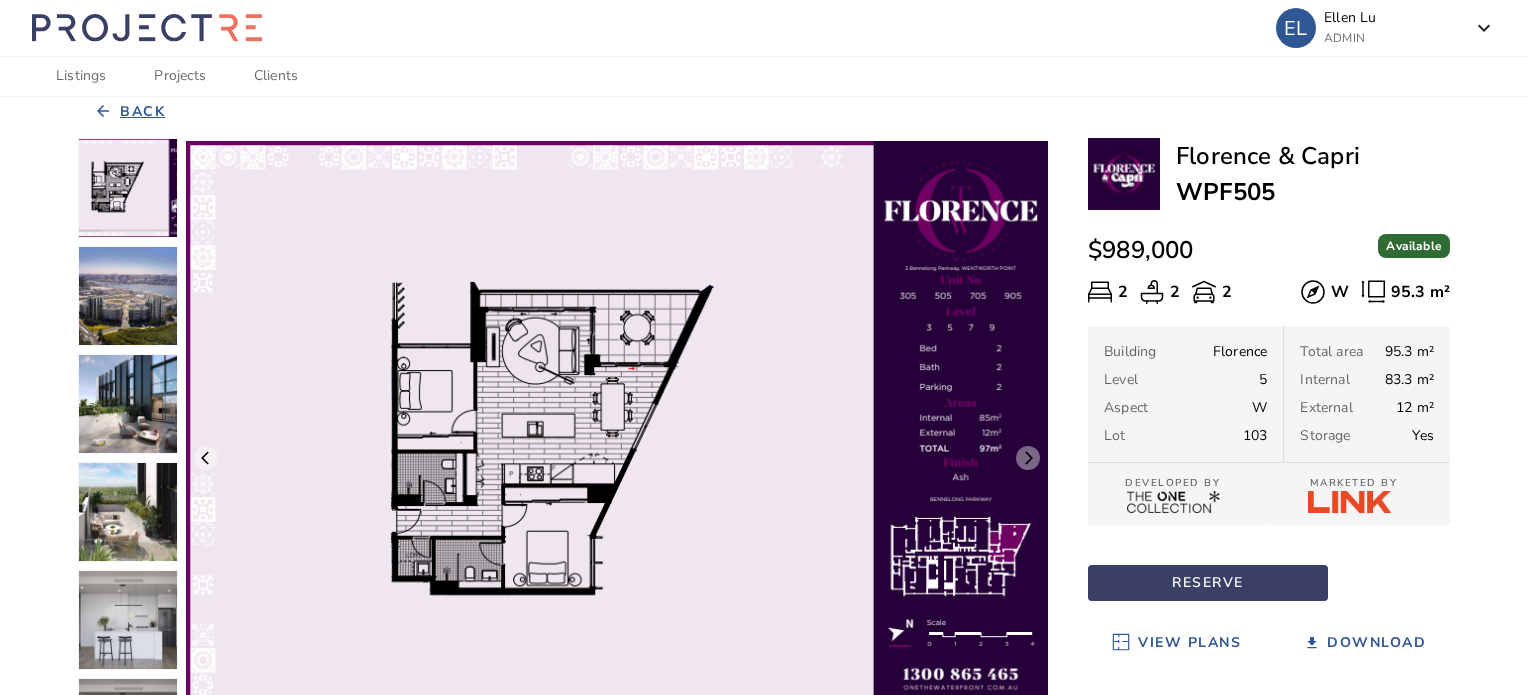 click on "Back" at bounding box center (142, 112) 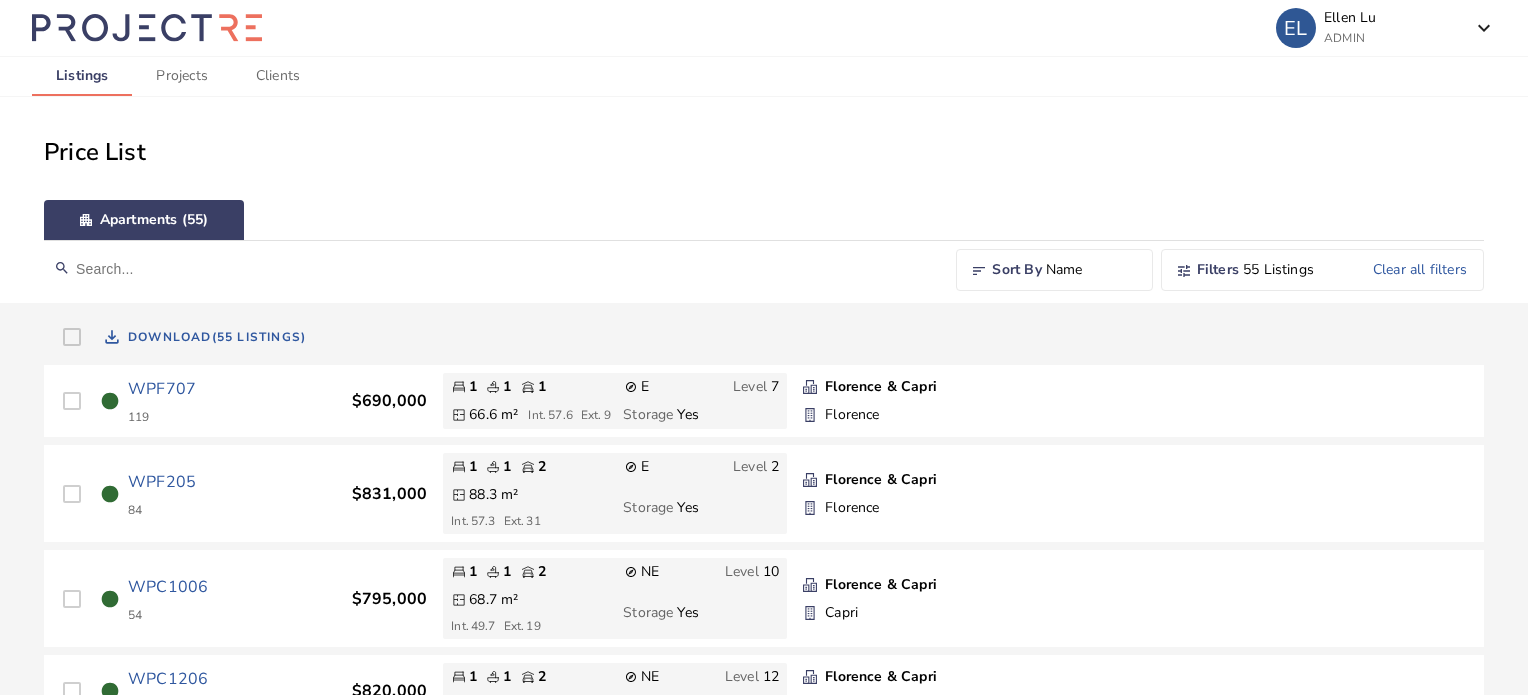 scroll, scrollTop: 0, scrollLeft: 0, axis: both 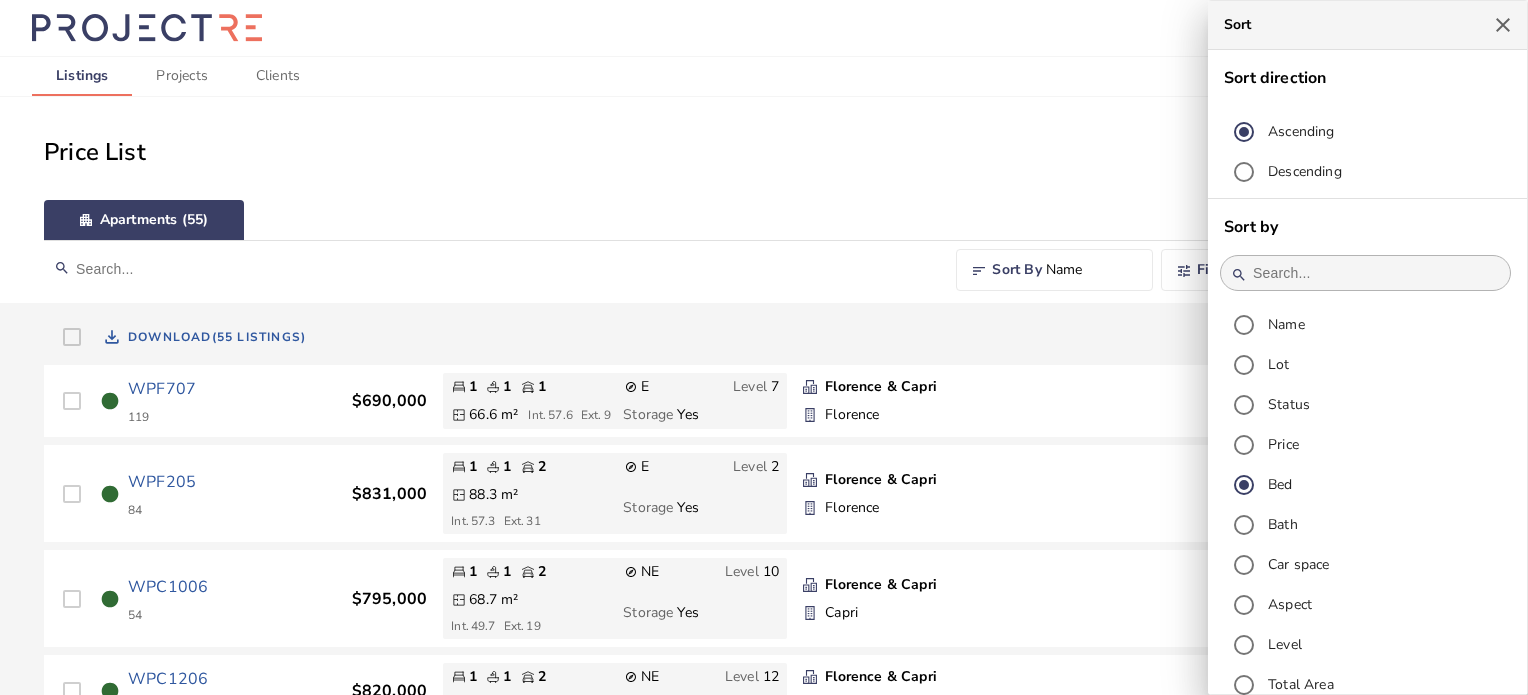 click at bounding box center [764, 347] 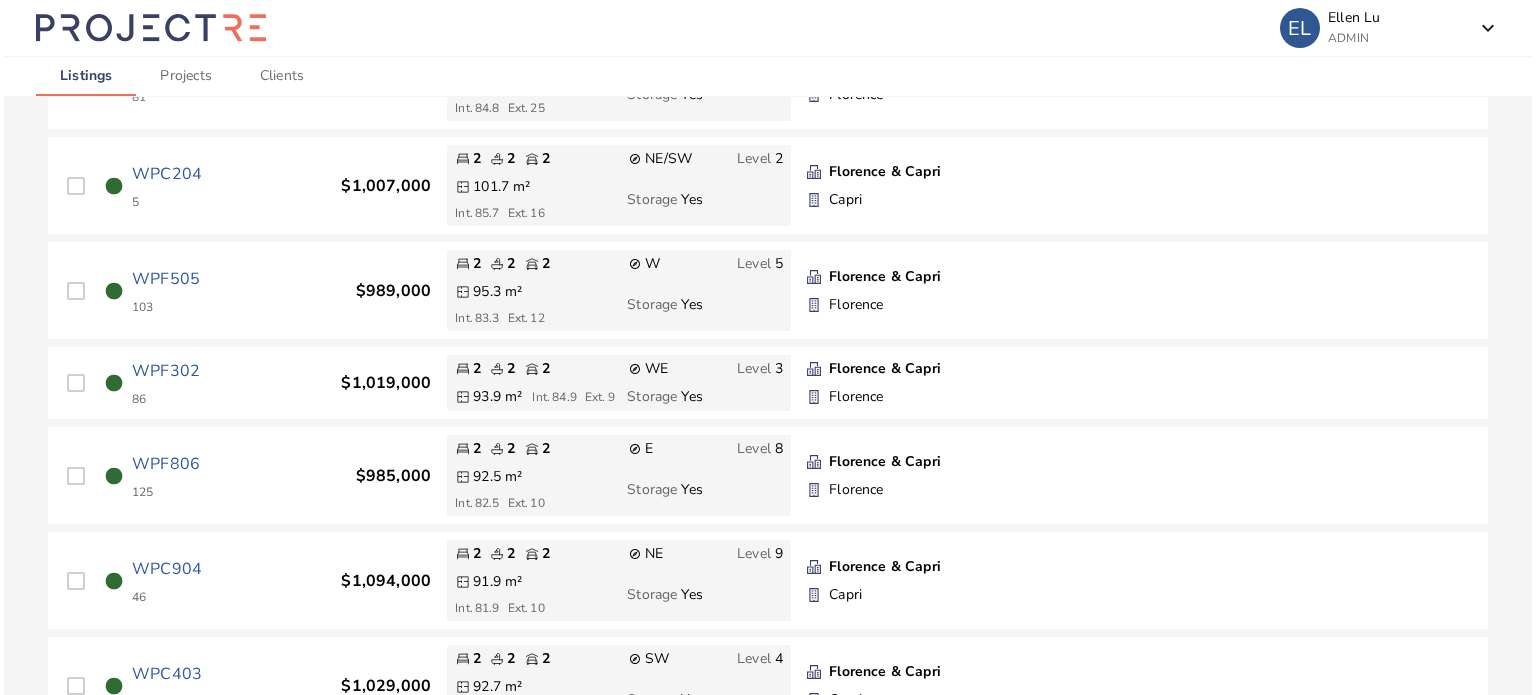 scroll, scrollTop: 1924, scrollLeft: 0, axis: vertical 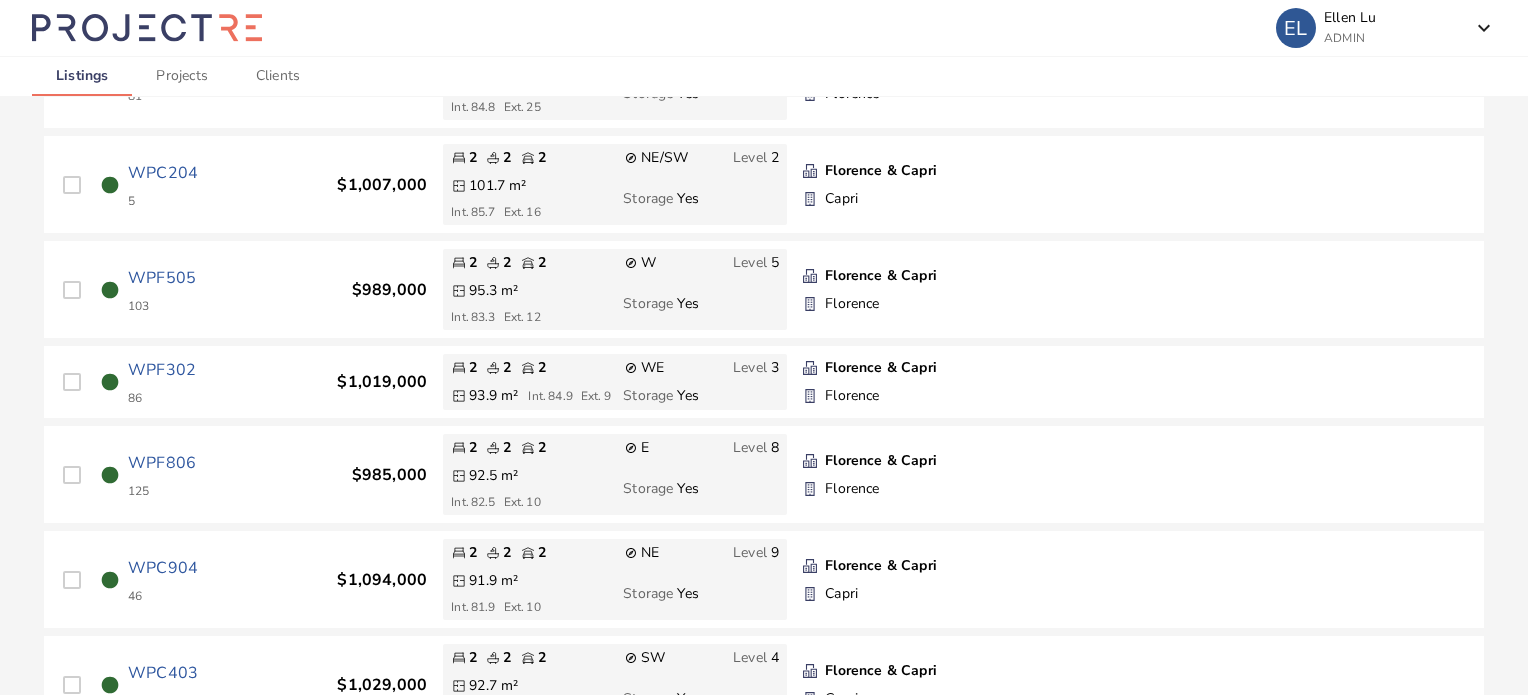 click on "WPF302" at bounding box center (162, 370) 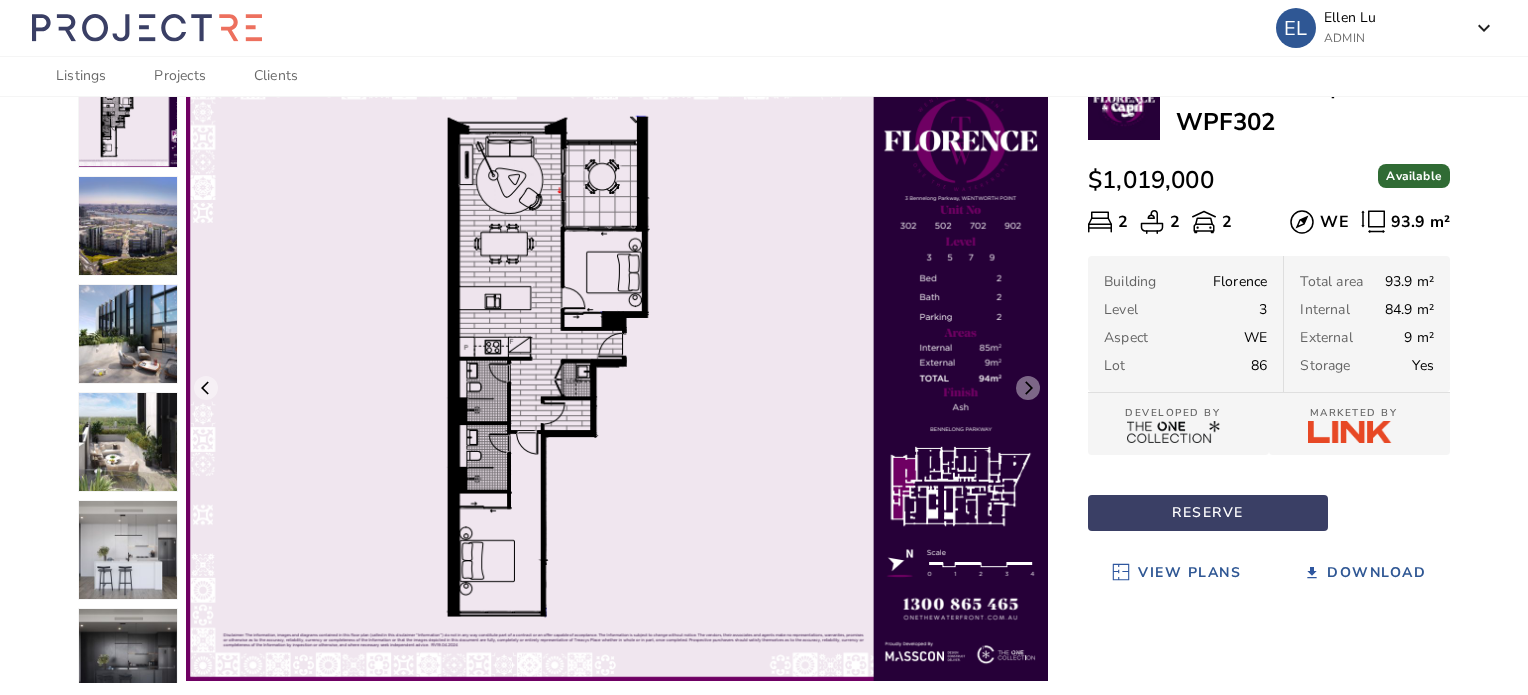 scroll, scrollTop: 71, scrollLeft: 0, axis: vertical 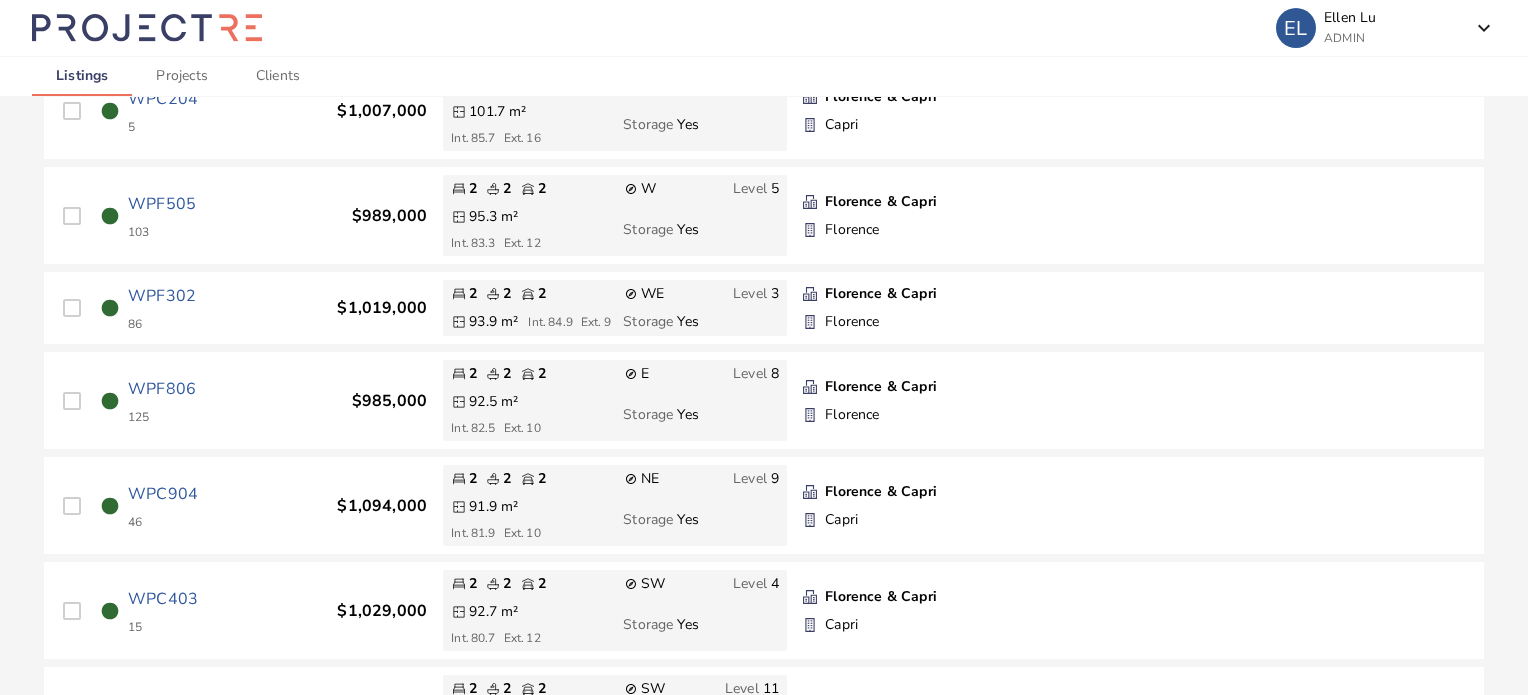click on "WPF806" at bounding box center [162, 389] 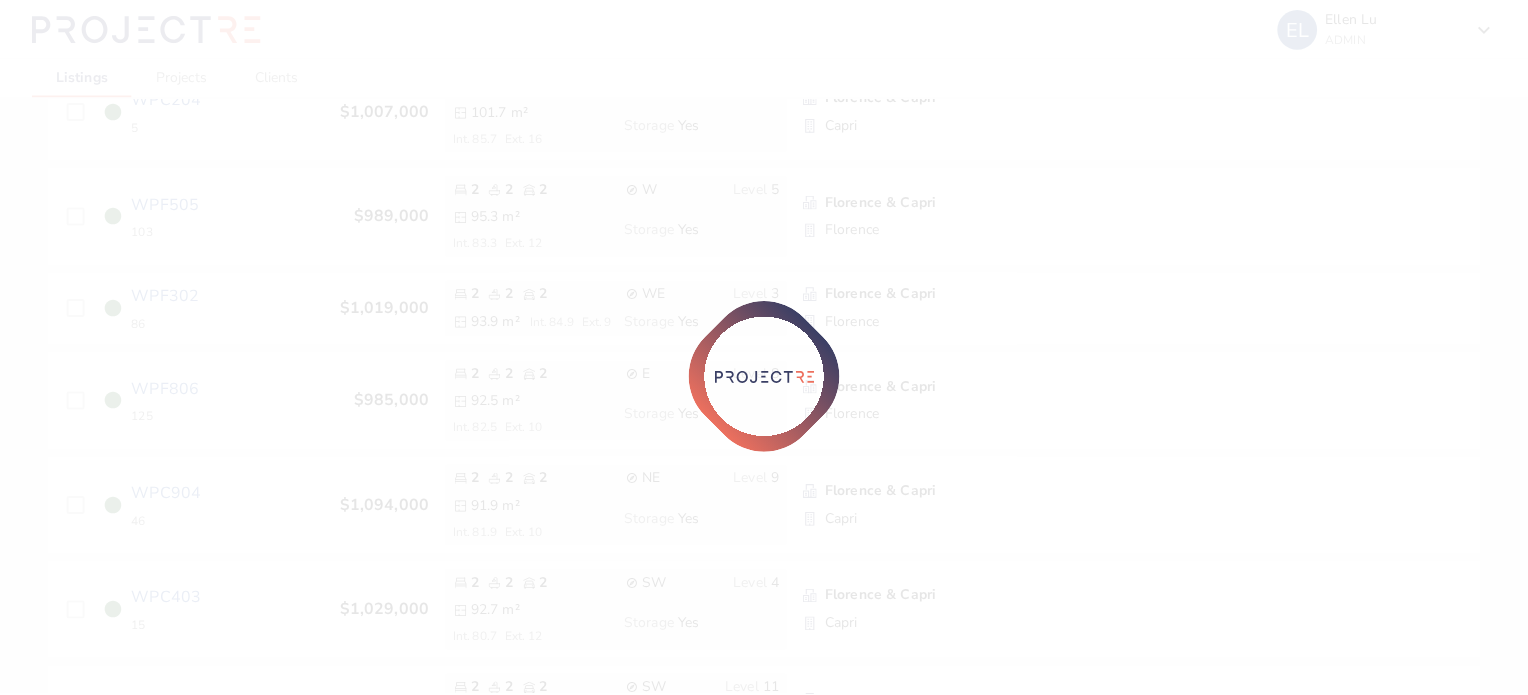 scroll, scrollTop: 0, scrollLeft: 0, axis: both 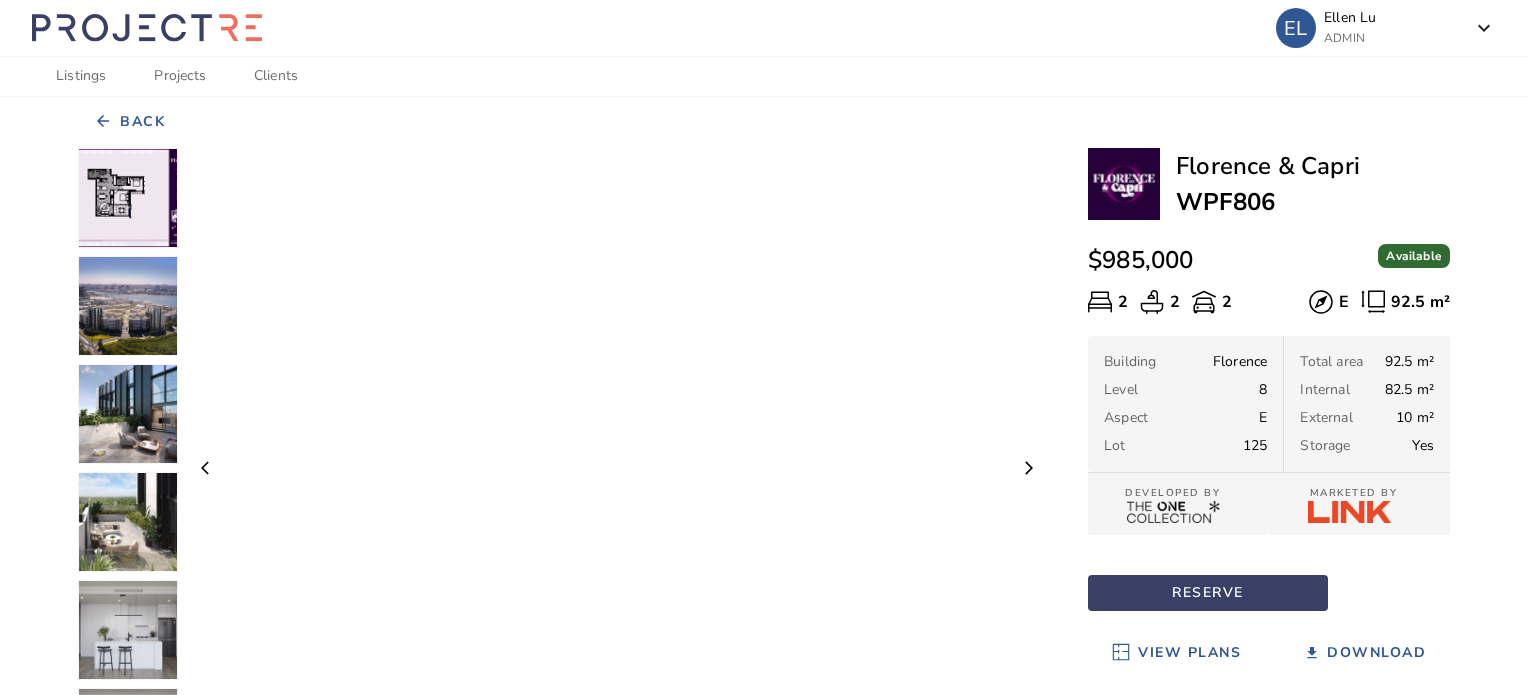 click on "arrow_back  Back  arrow_back_ios  arrow_forward_ios  EOIs add Similar Properties ([NAME] with 2 beds and 2 baths) add [NAME] & Capri WPF806  $[PRICE]   Available  2 2 2 E 92.5 m² Building [NAME] Level 8 Aspect E Lot 125 Total area 92.5 m² Internal 82.5 m² External 10 m² Storage Yes DEVELOPED BY MARKETED BY  RESERVE  View Plans Download" at bounding box center [764, 527] 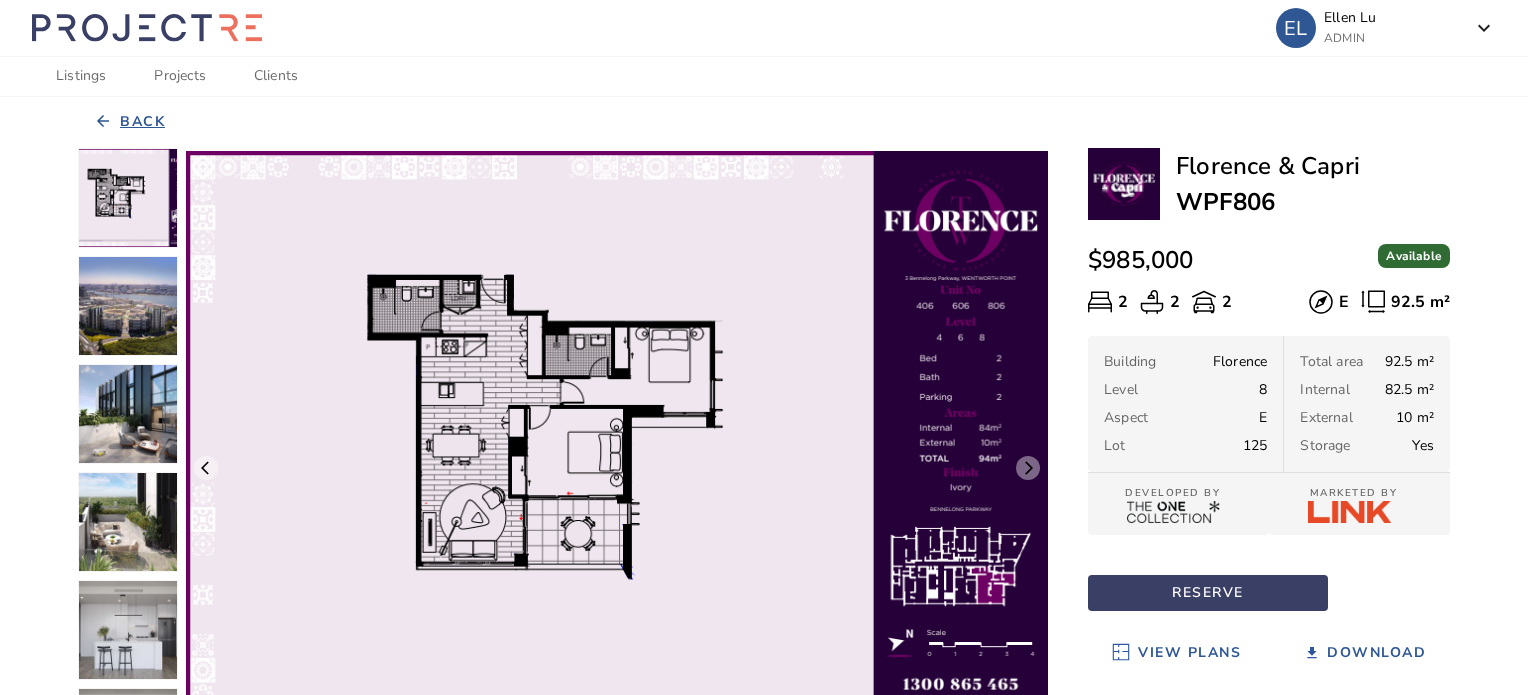 click on "Back" at bounding box center [142, 122] 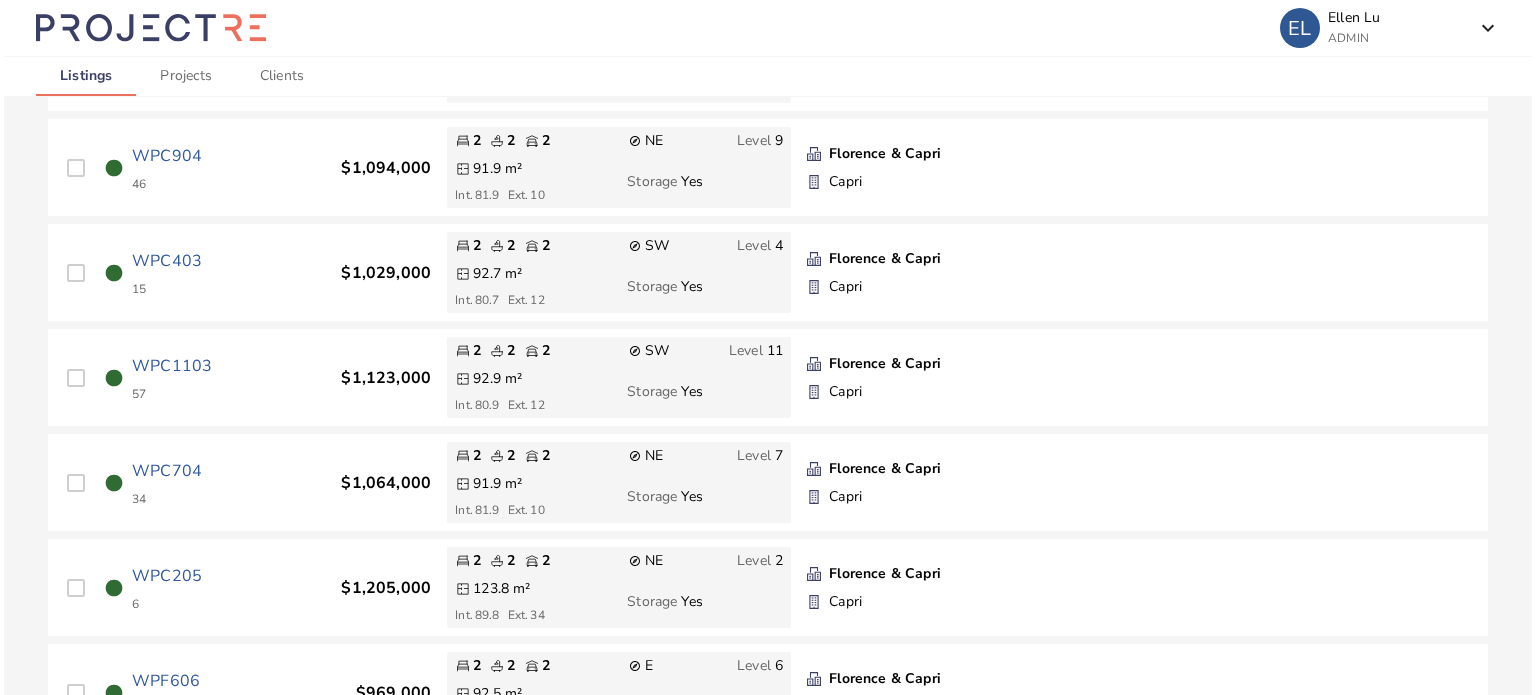 scroll, scrollTop: 2342, scrollLeft: 0, axis: vertical 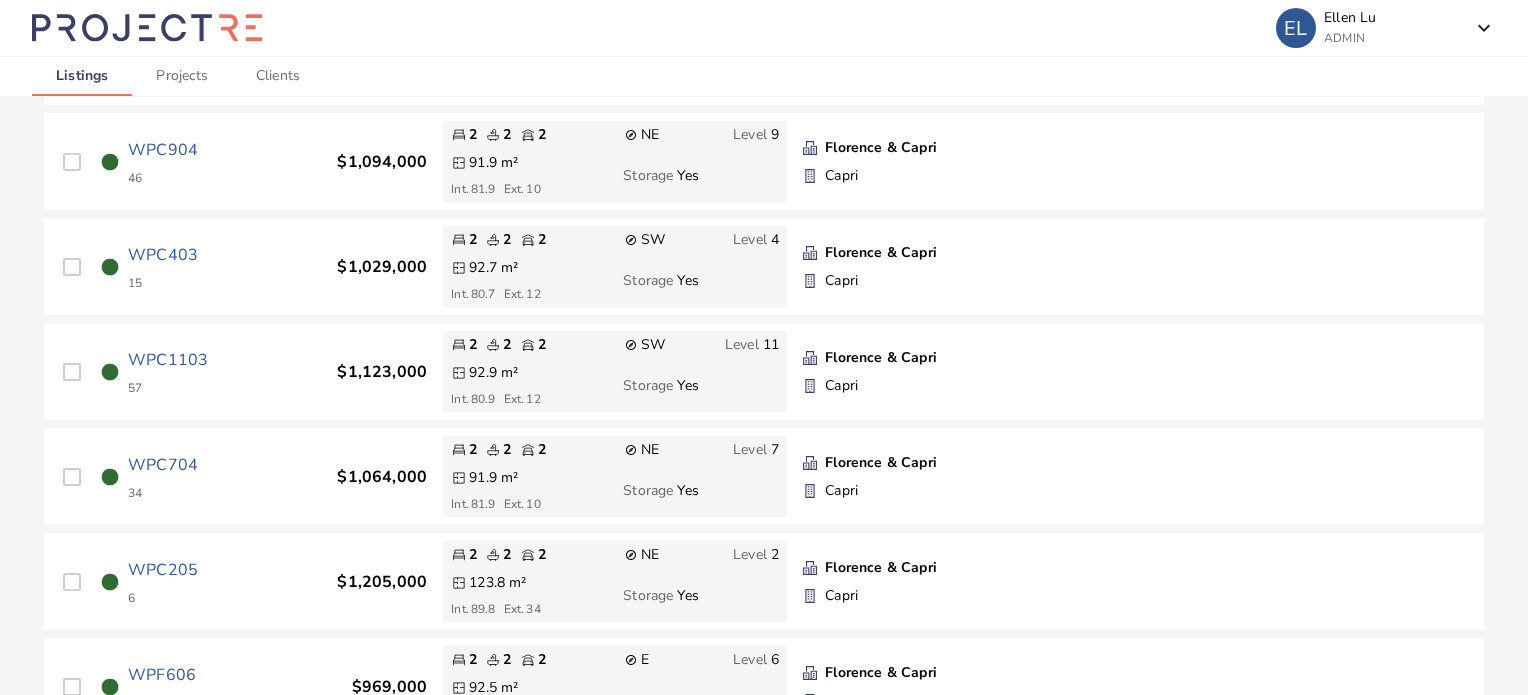 click on "WPC904" at bounding box center [163, 150] 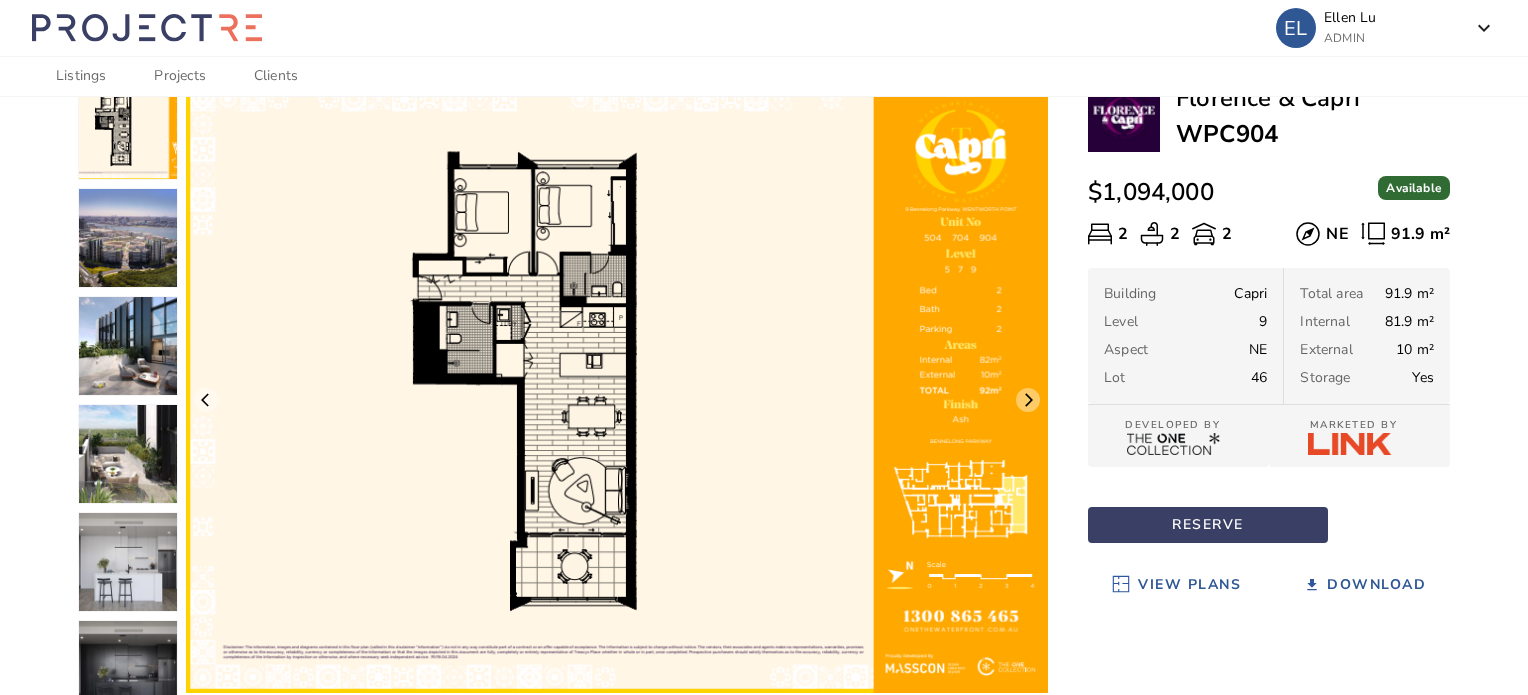 scroll, scrollTop: 52, scrollLeft: 0, axis: vertical 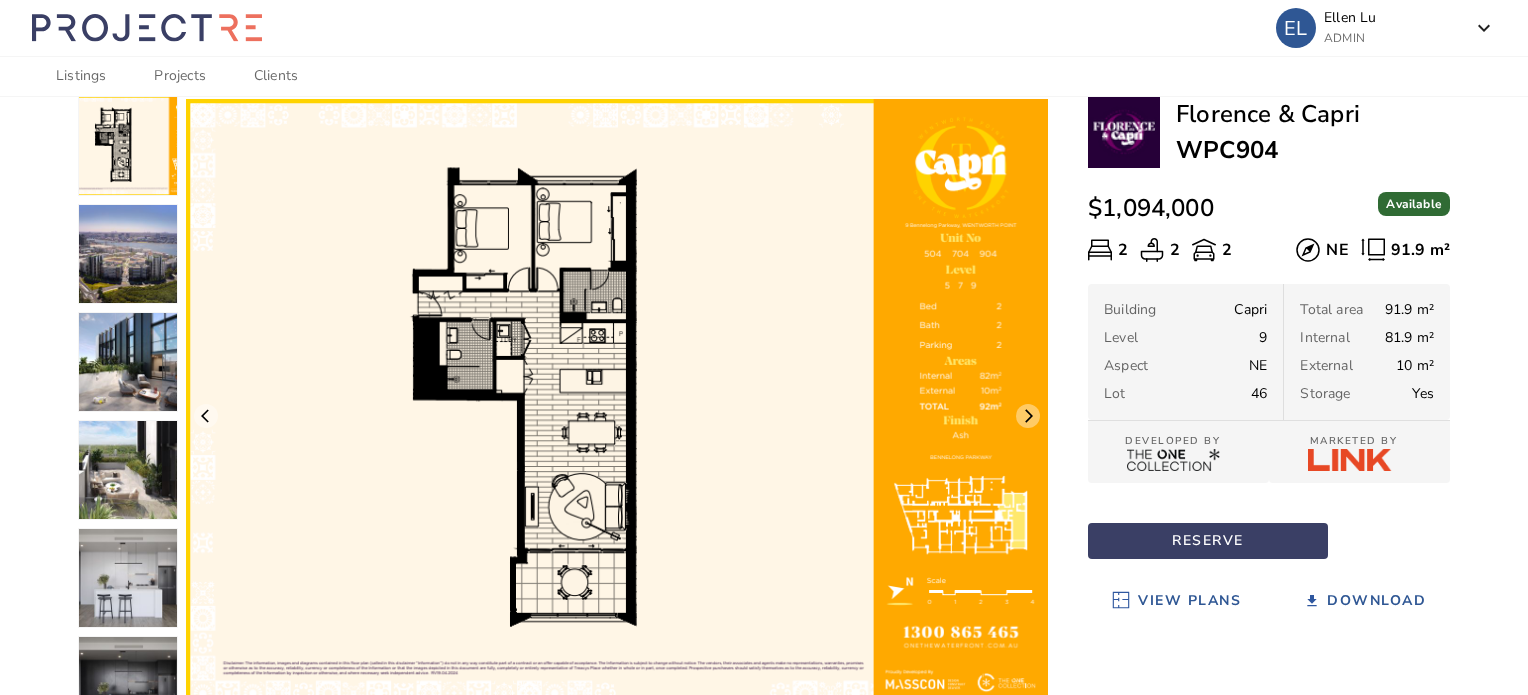 click at bounding box center (617, 403) 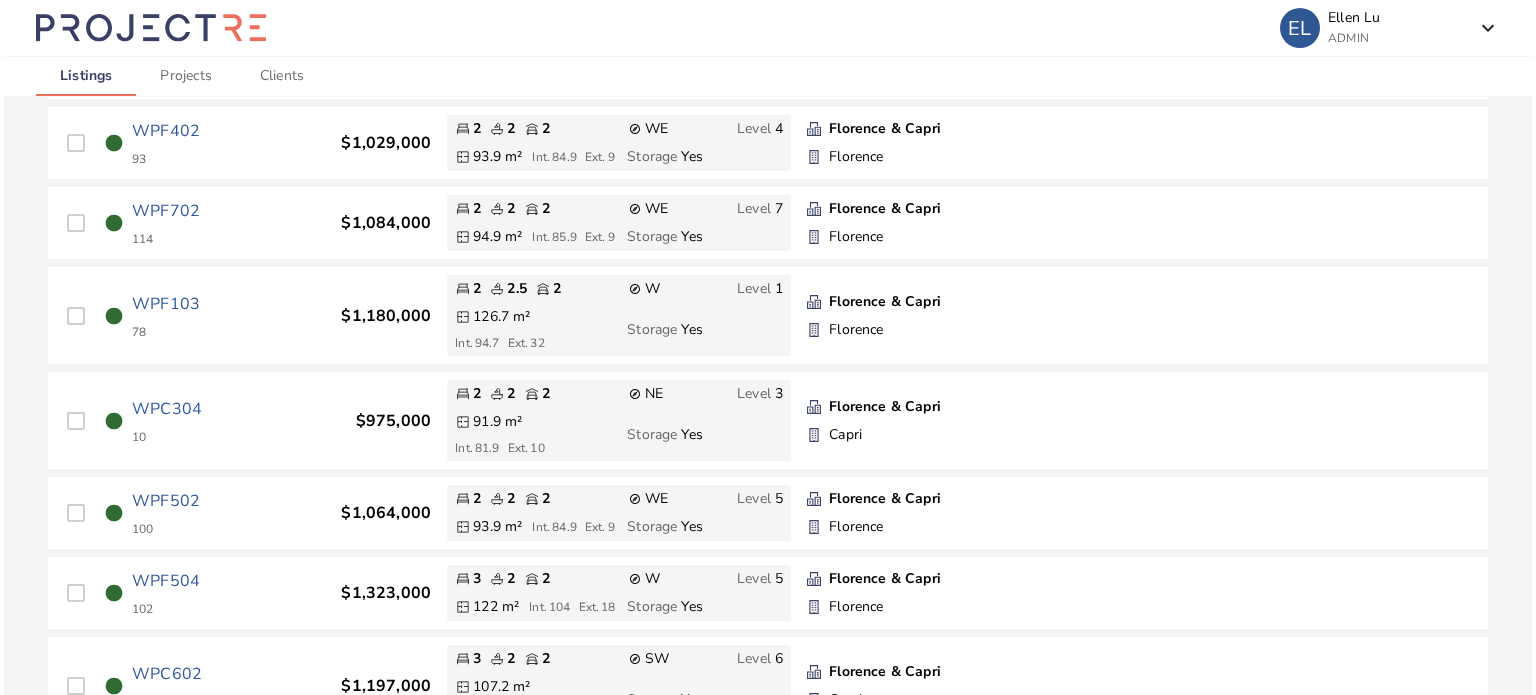 scroll, scrollTop: 3291, scrollLeft: 0, axis: vertical 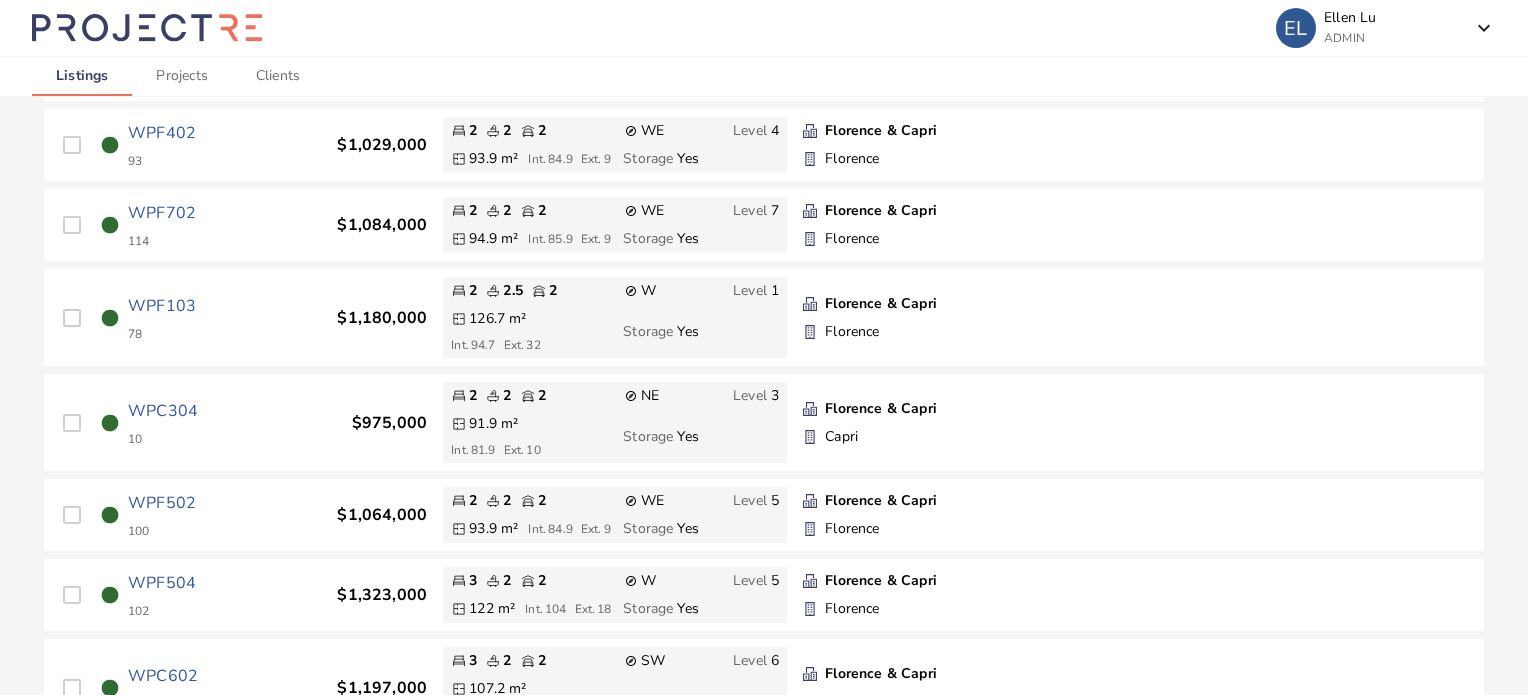 click on "WPF502" at bounding box center (162, 503) 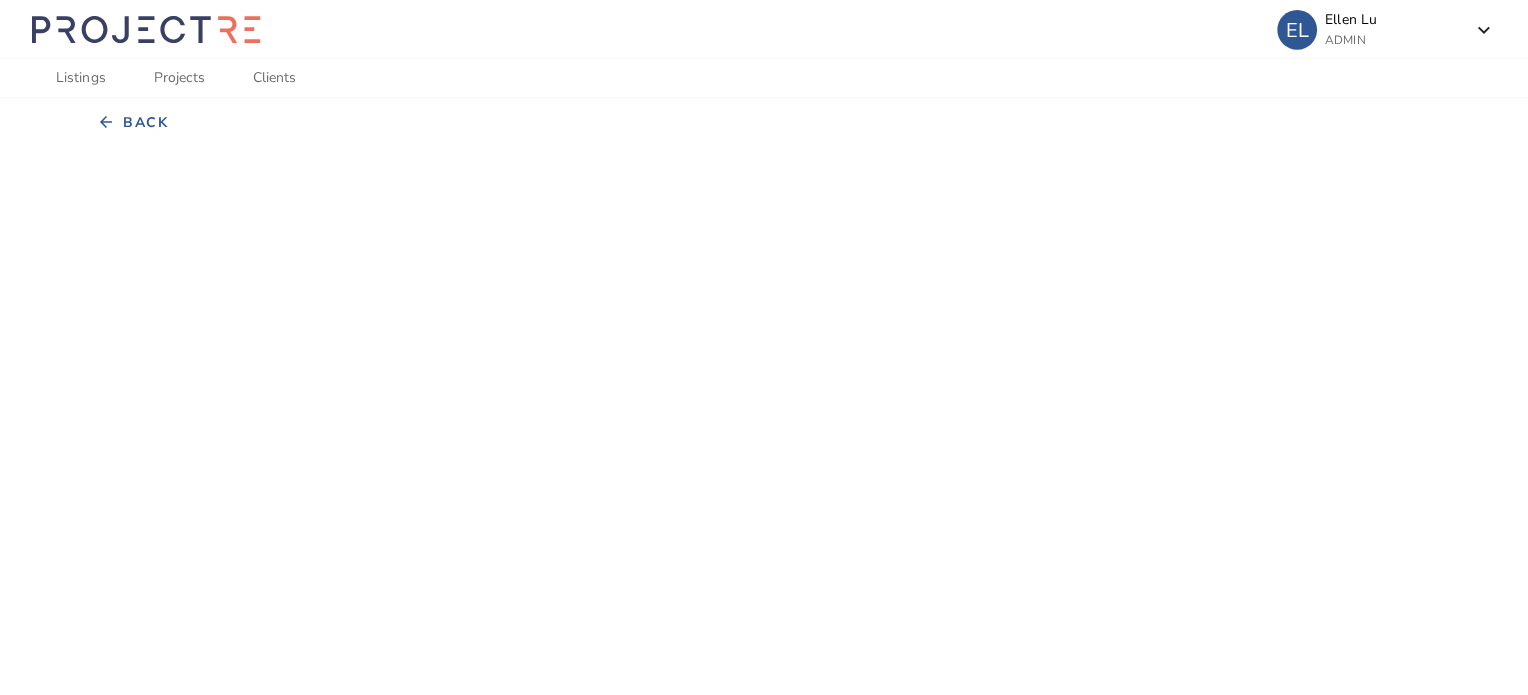 scroll, scrollTop: 0, scrollLeft: 0, axis: both 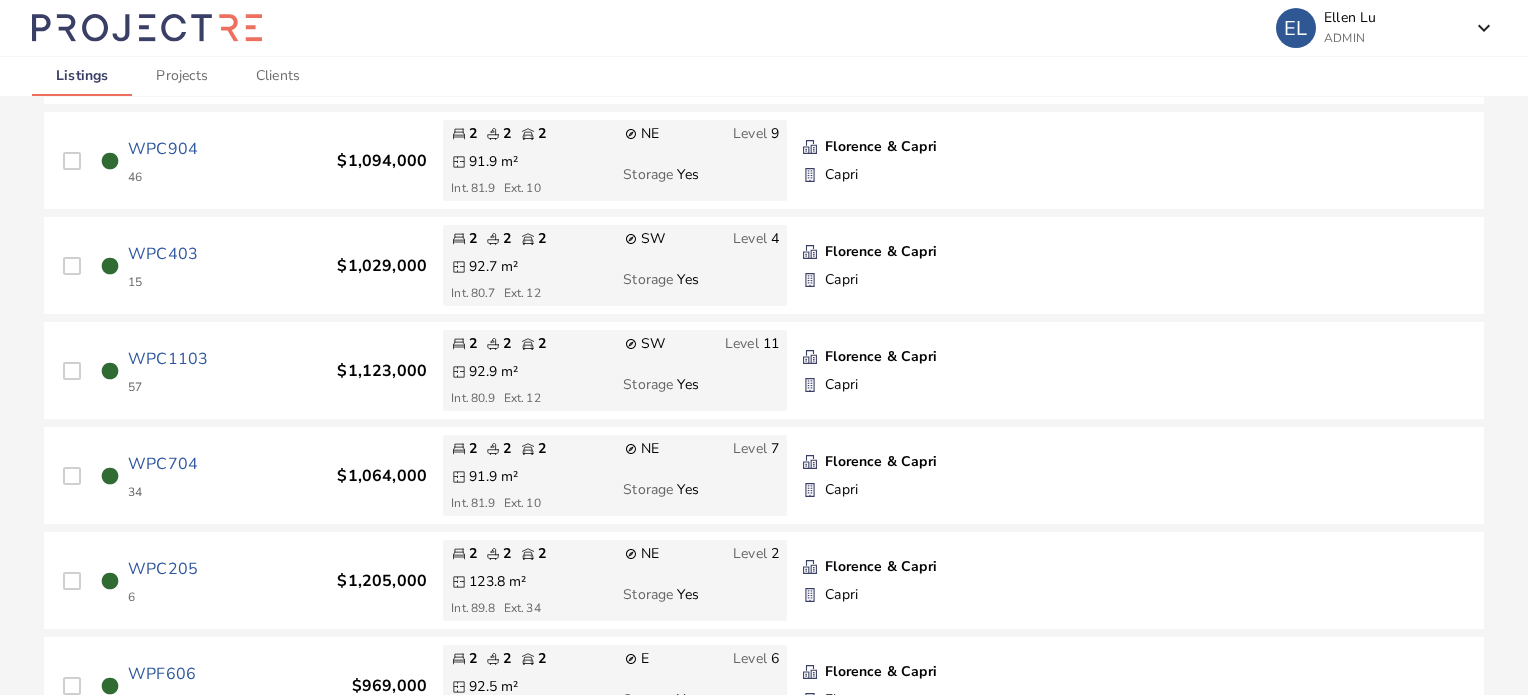 click on "WPC403" at bounding box center [163, 254] 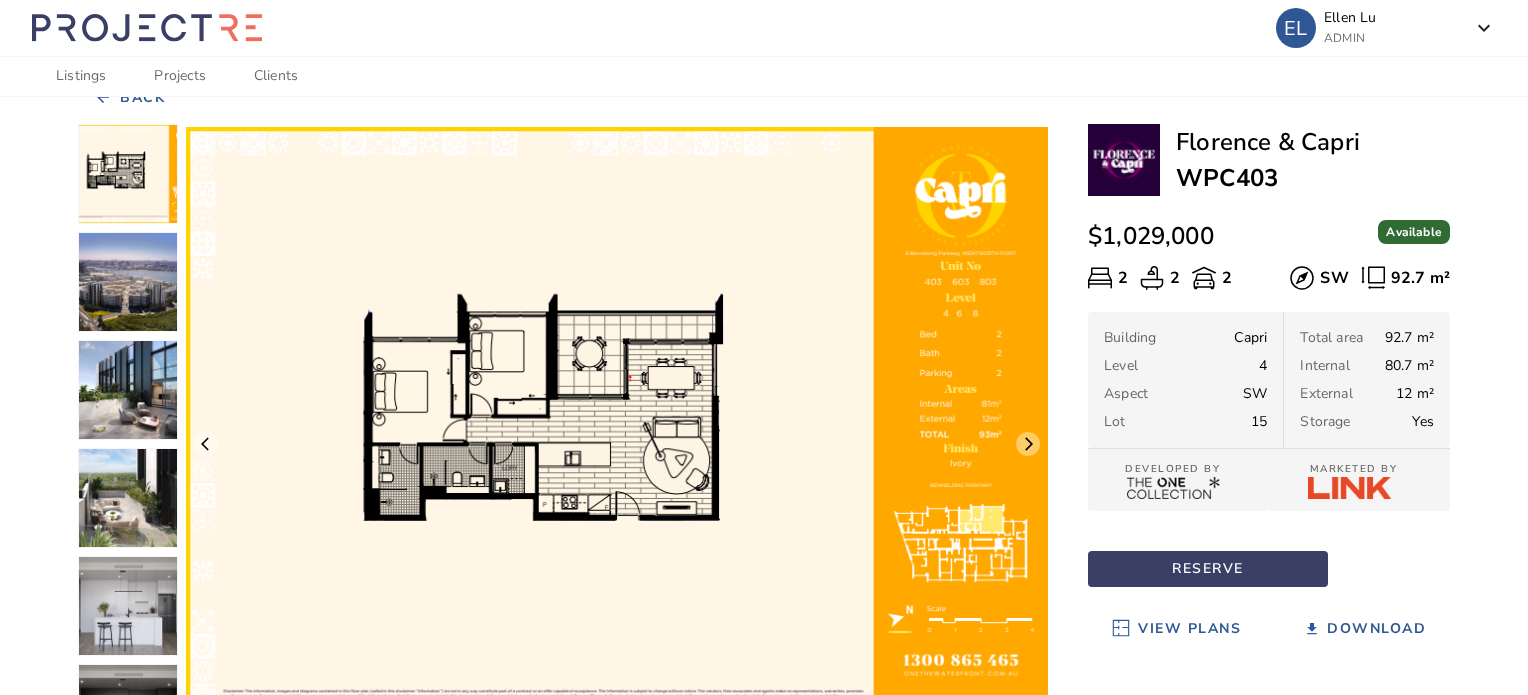 scroll, scrollTop: 27, scrollLeft: 0, axis: vertical 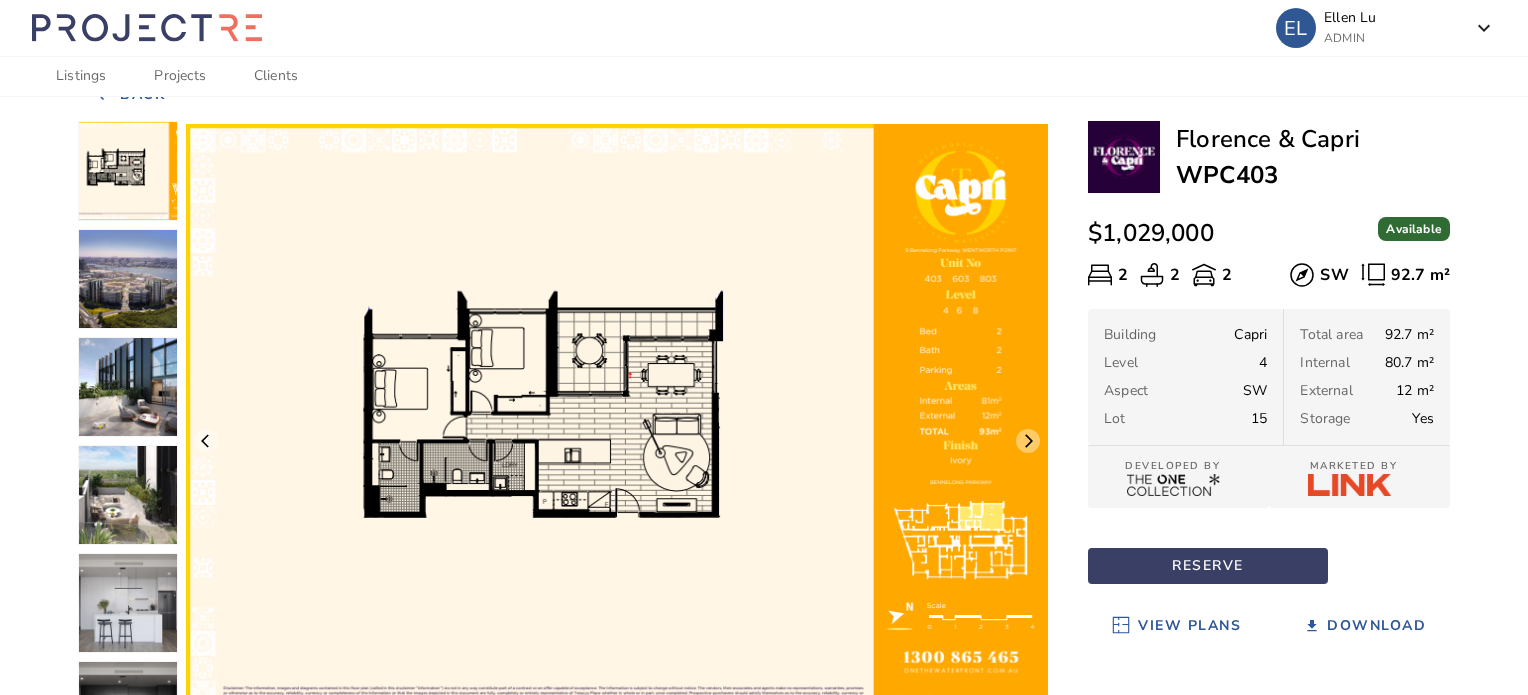 click at bounding box center [617, 428] 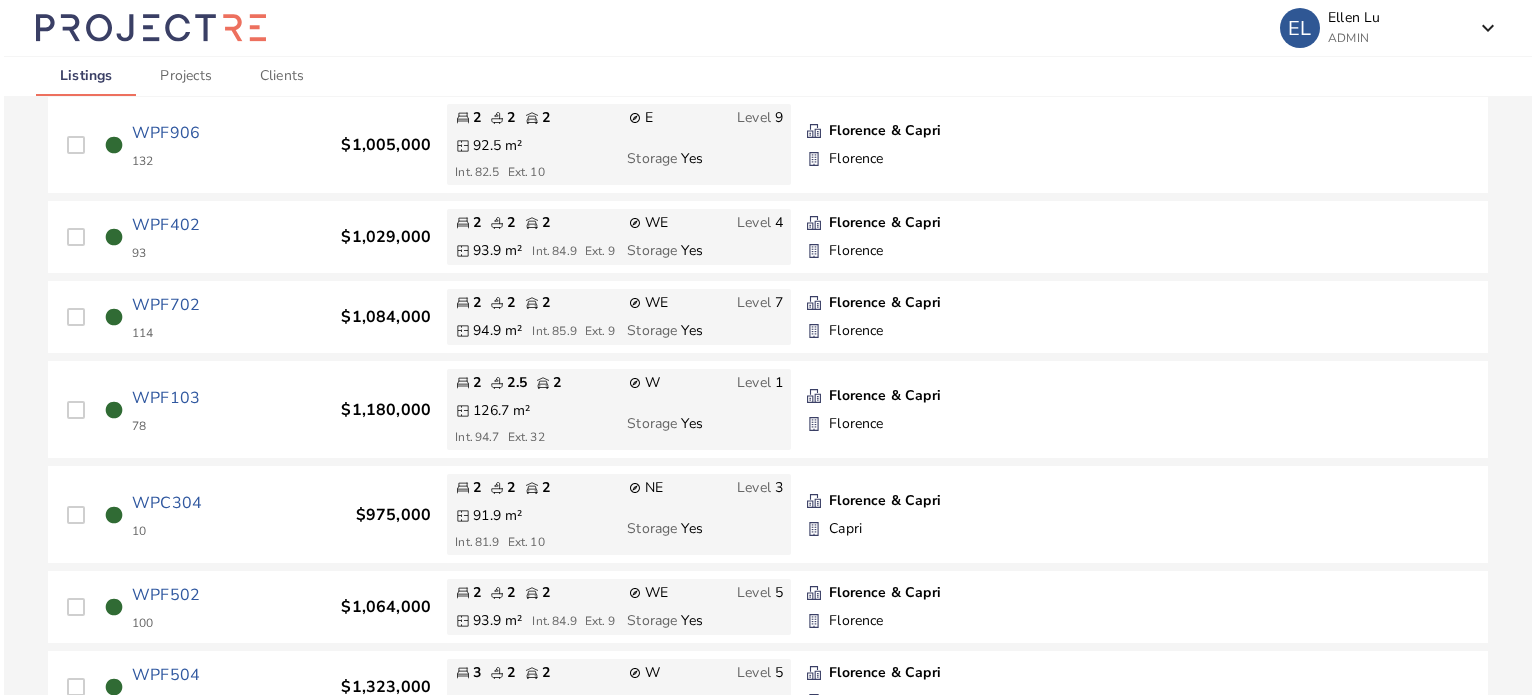 scroll, scrollTop: 3198, scrollLeft: 0, axis: vertical 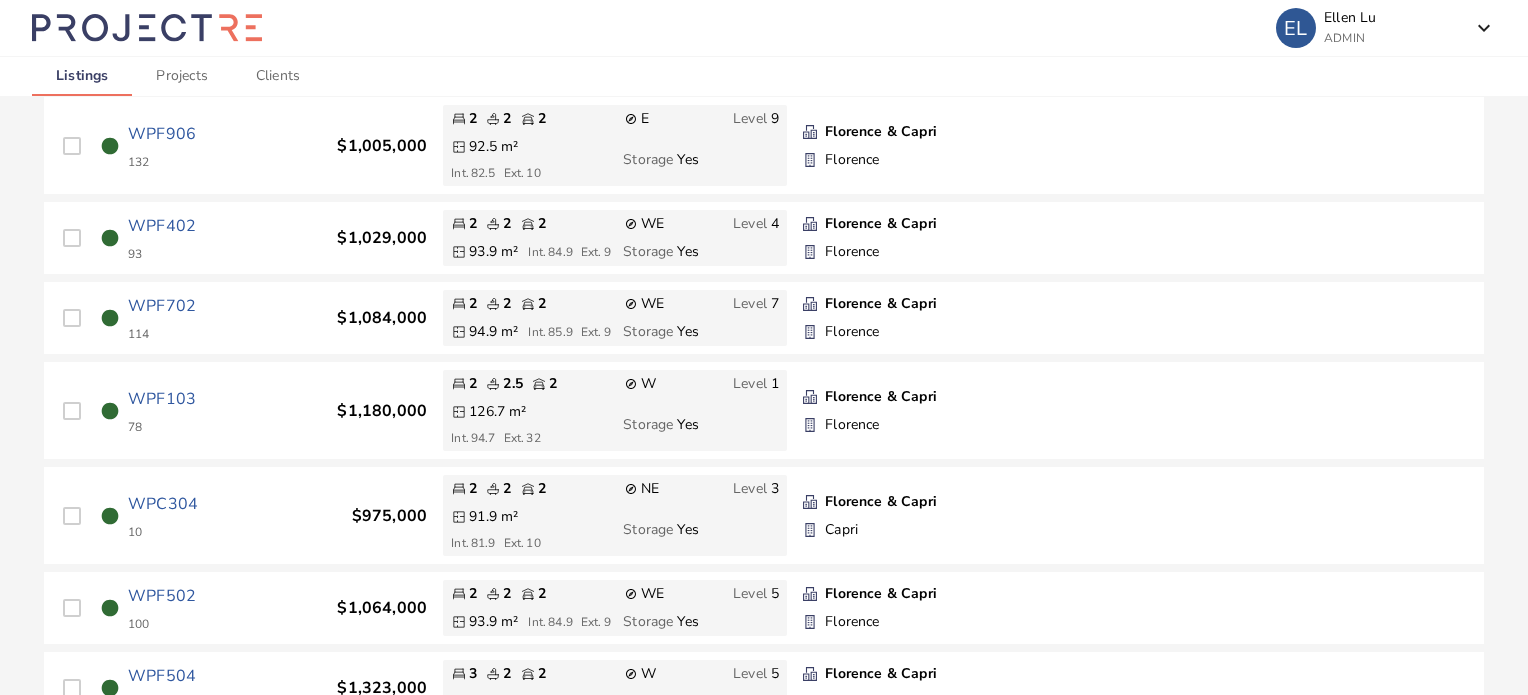 click on "WPF402" at bounding box center (162, 226) 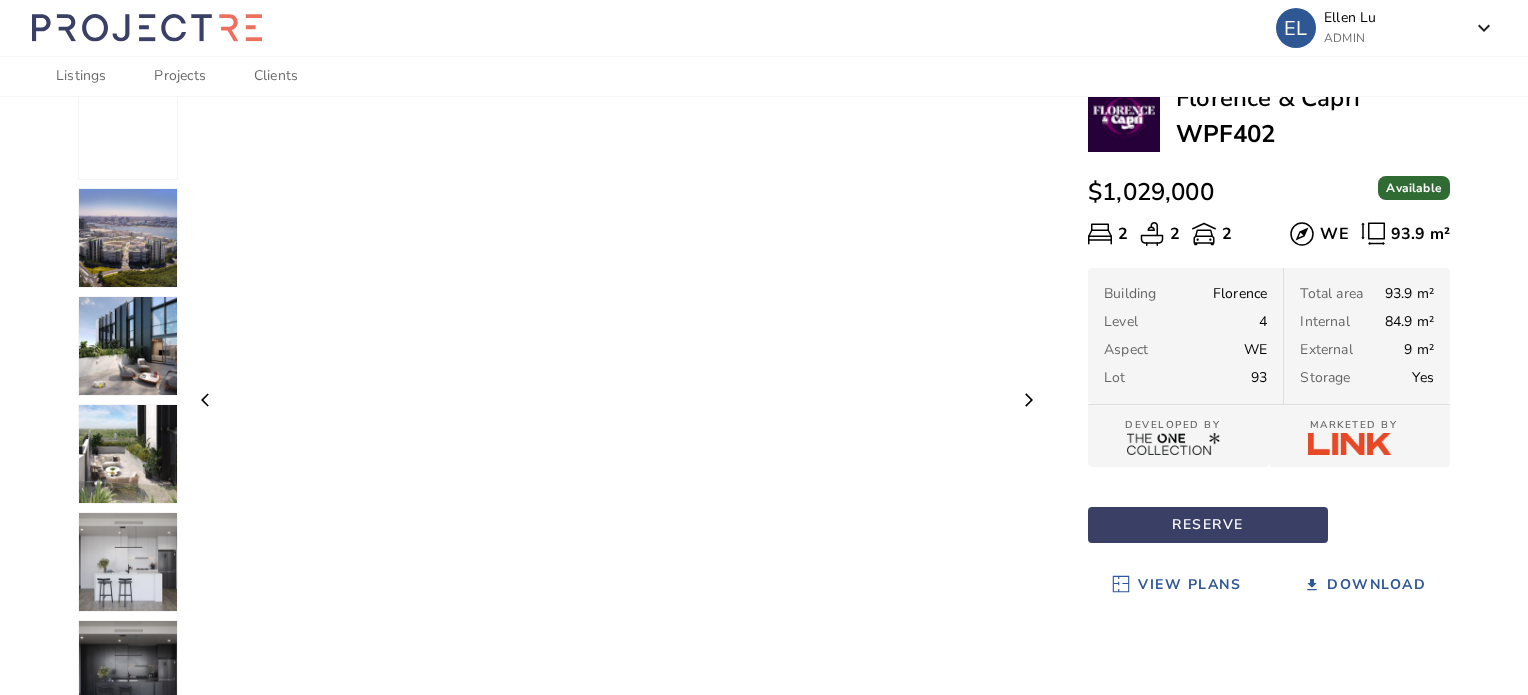 scroll, scrollTop: 74, scrollLeft: 0, axis: vertical 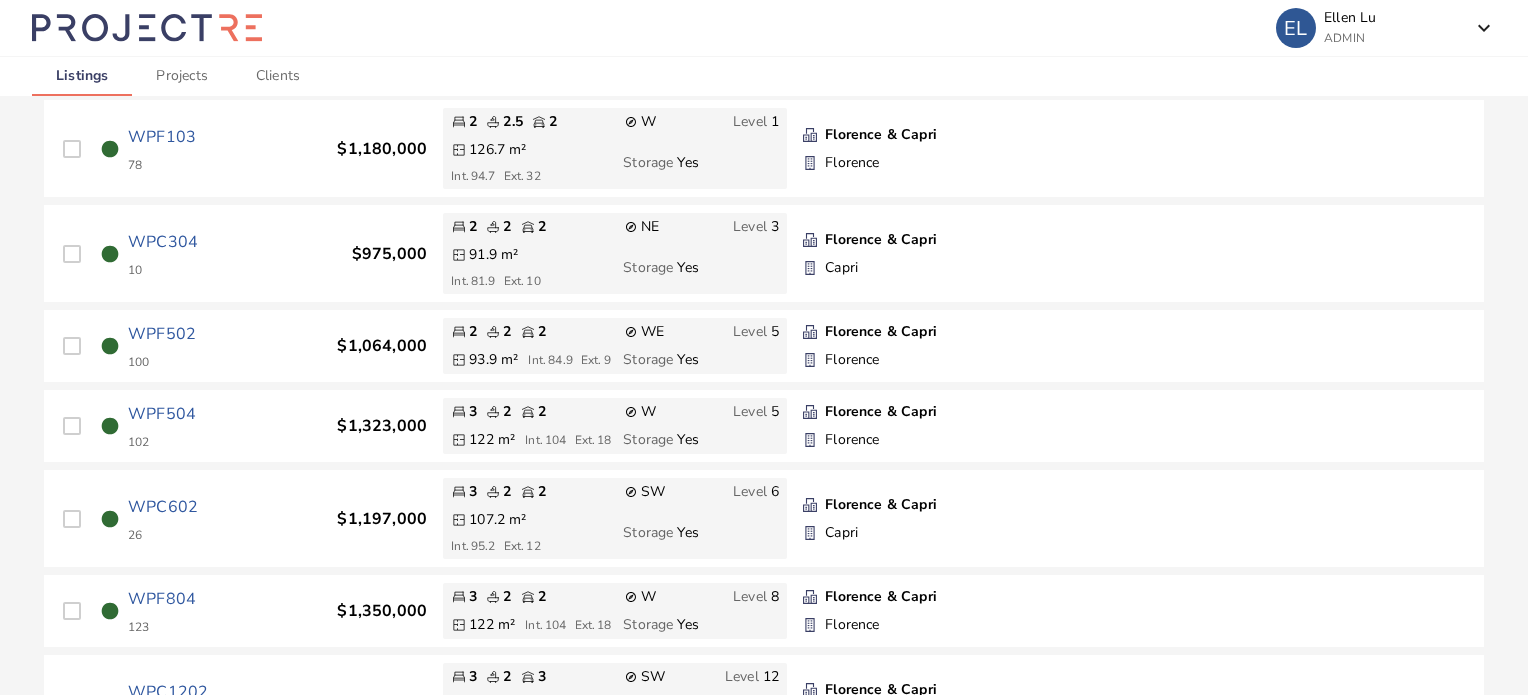 click on "WPC304" at bounding box center (163, 242) 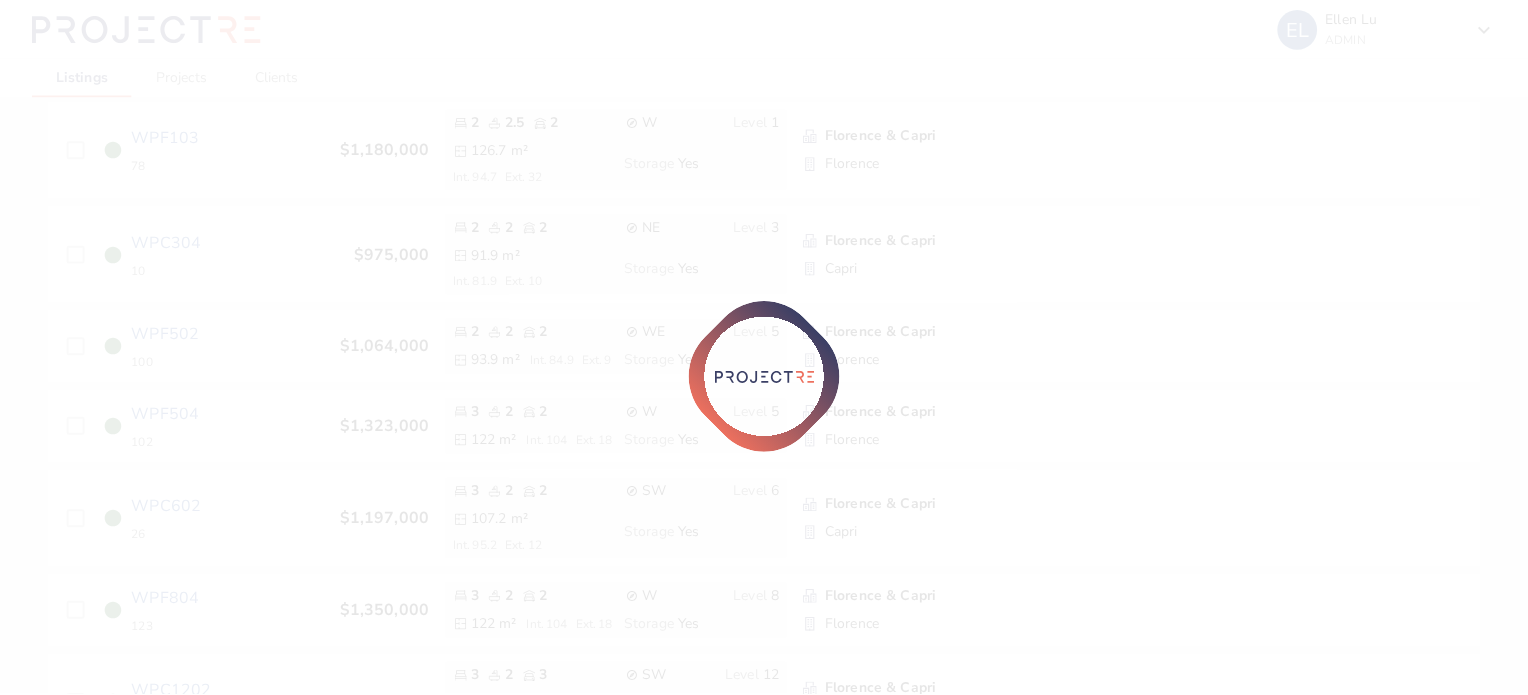 scroll, scrollTop: 0, scrollLeft: 0, axis: both 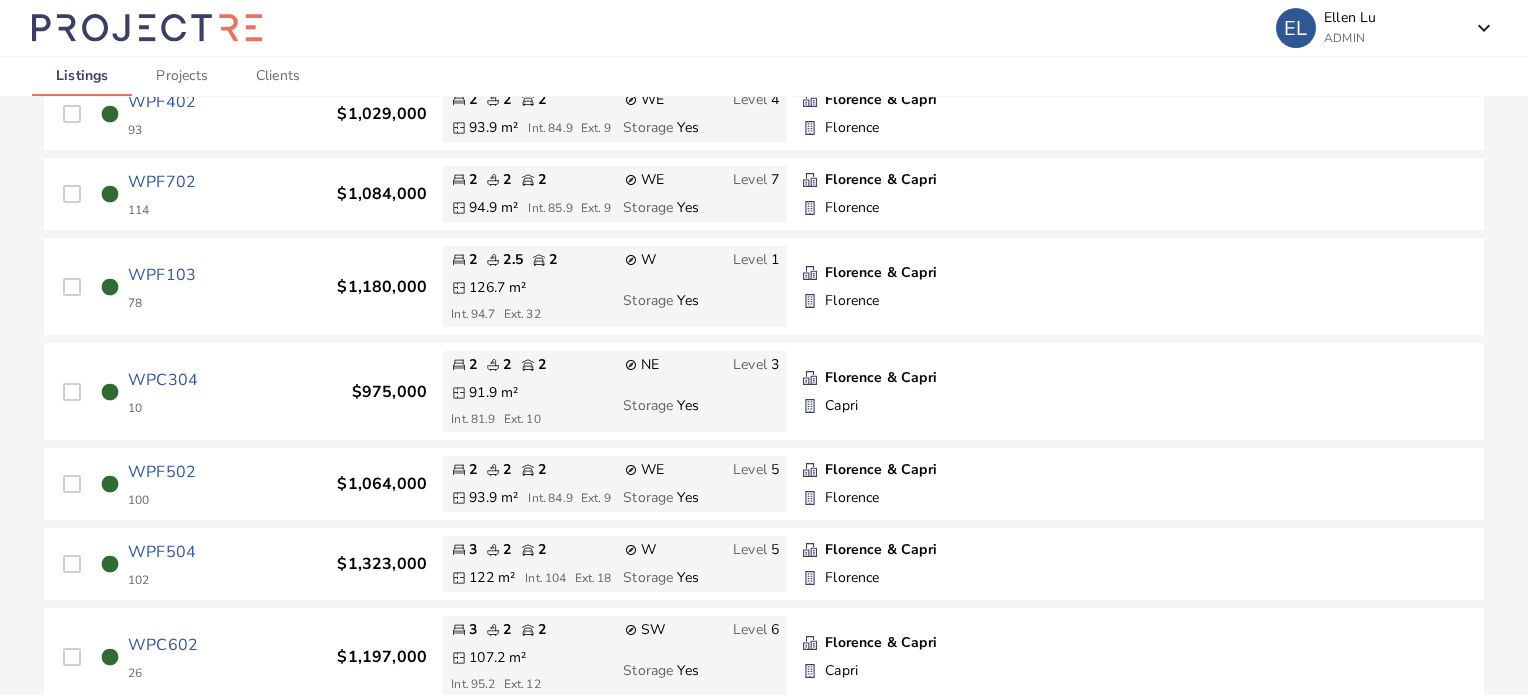 click on "WPF502" at bounding box center (162, 472) 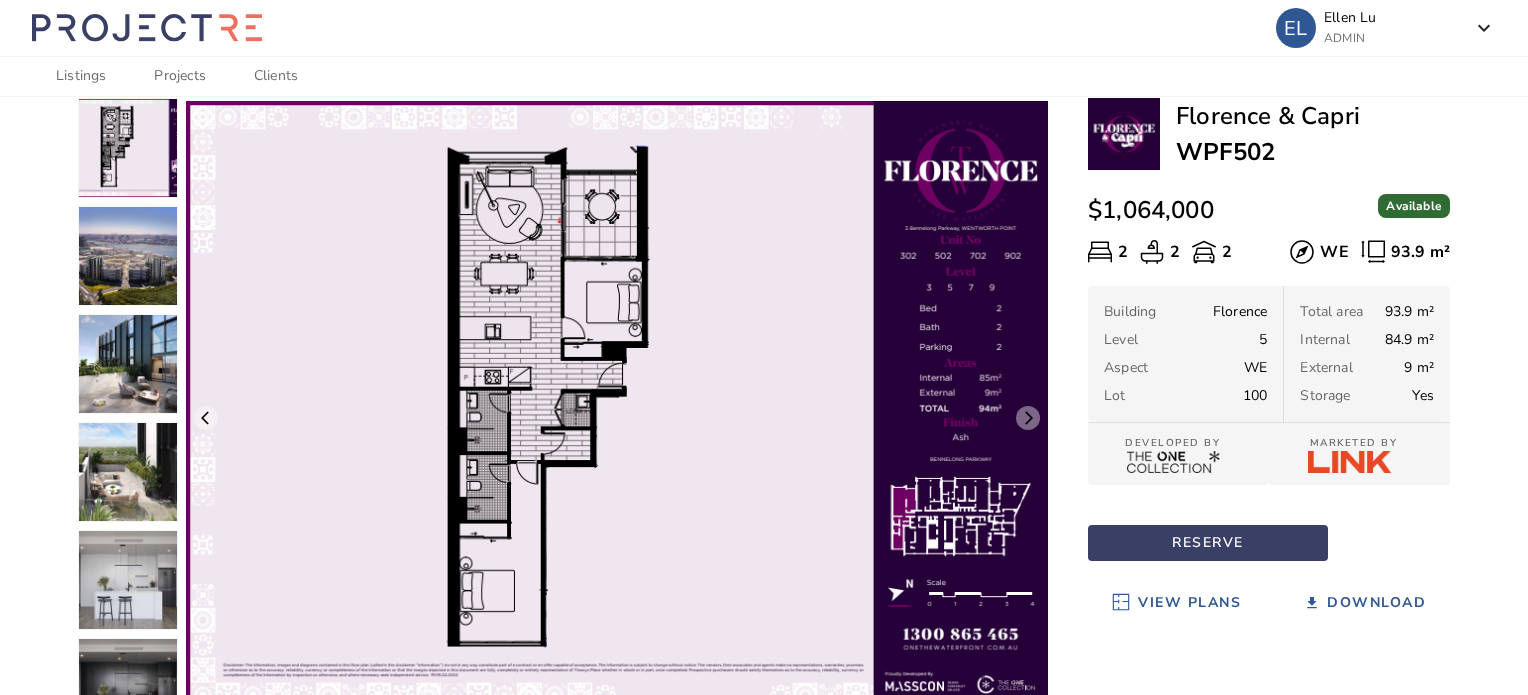 scroll, scrollTop: 56, scrollLeft: 0, axis: vertical 